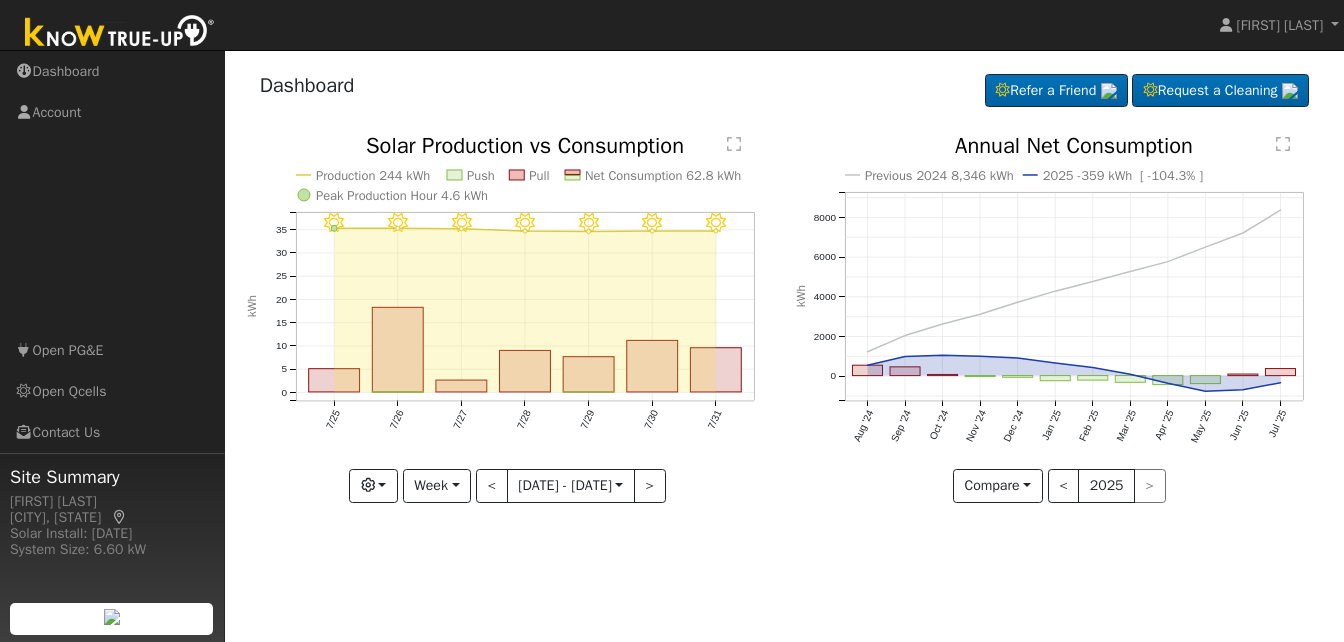 scroll, scrollTop: 0, scrollLeft: 0, axis: both 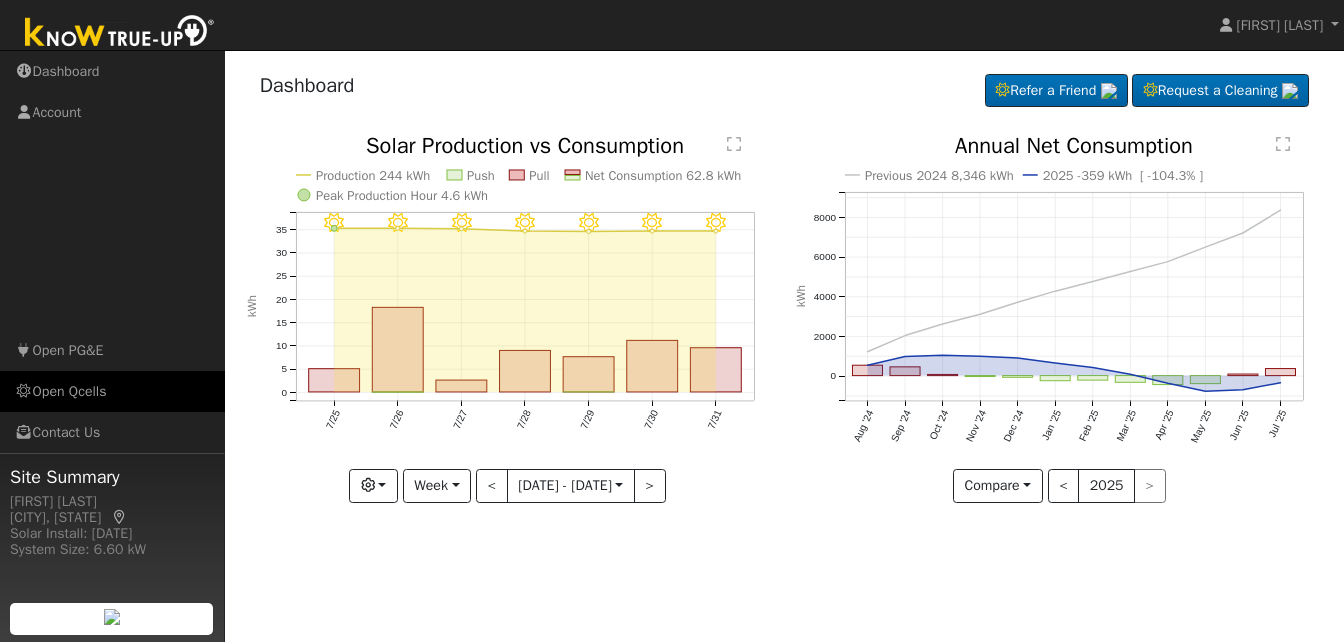 click on "Open Qcells" at bounding box center (112, 391) 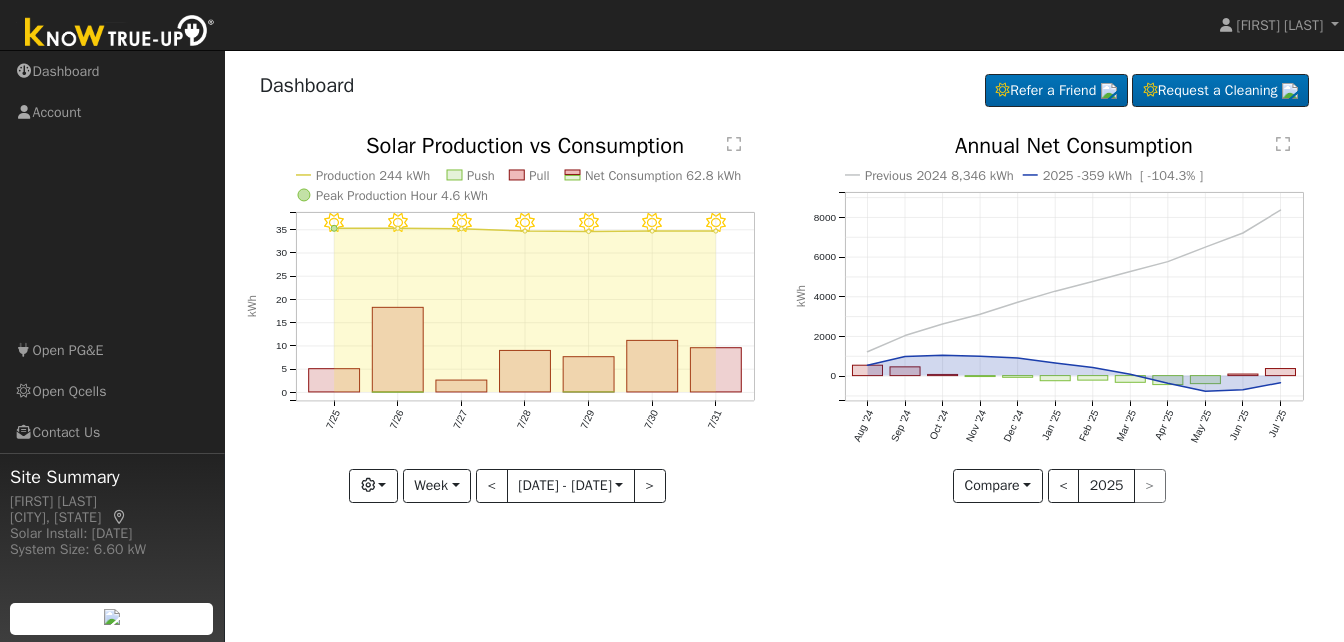 click on "Dashboard
Refer a Friend
Request a Cleaning
Refer a Friend" at bounding box center (785, 90) 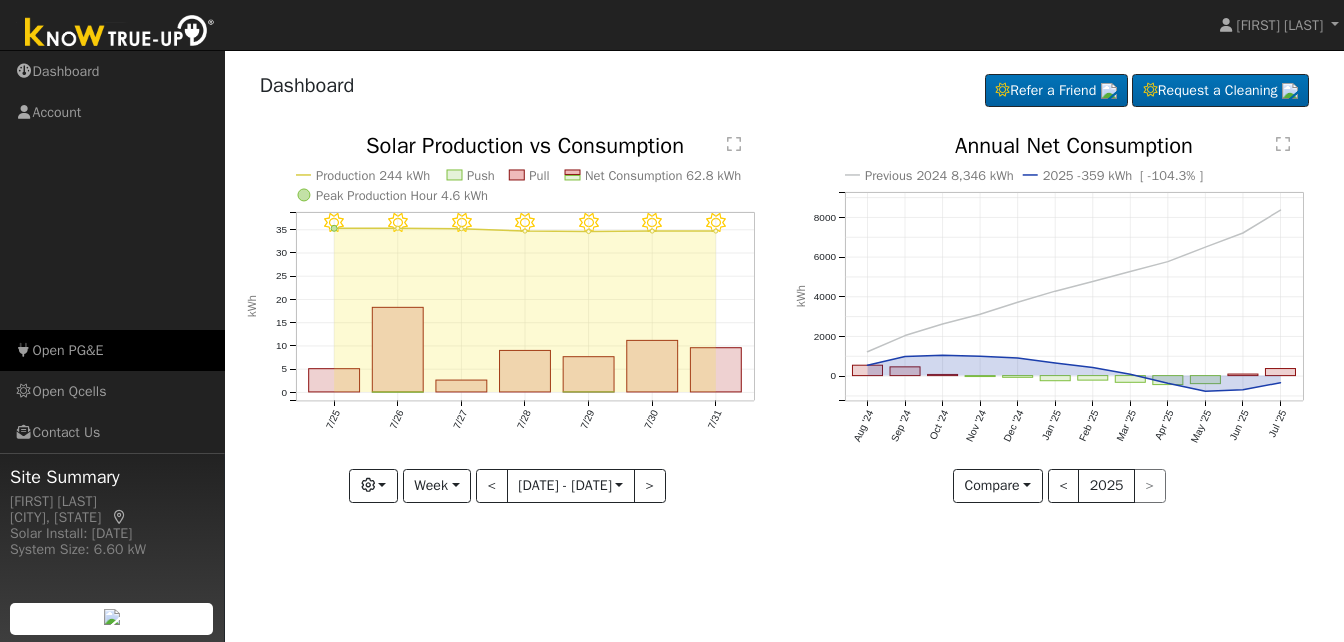 click on "Open PG&E" at bounding box center (112, 350) 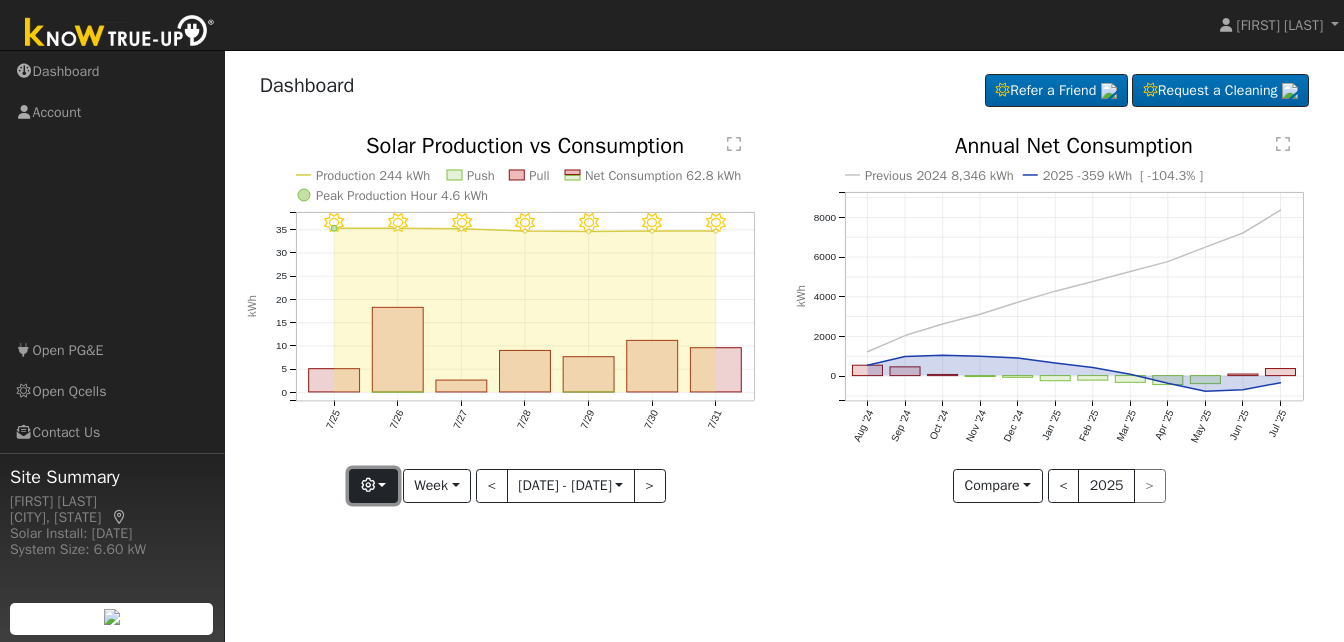 click at bounding box center [373, 486] 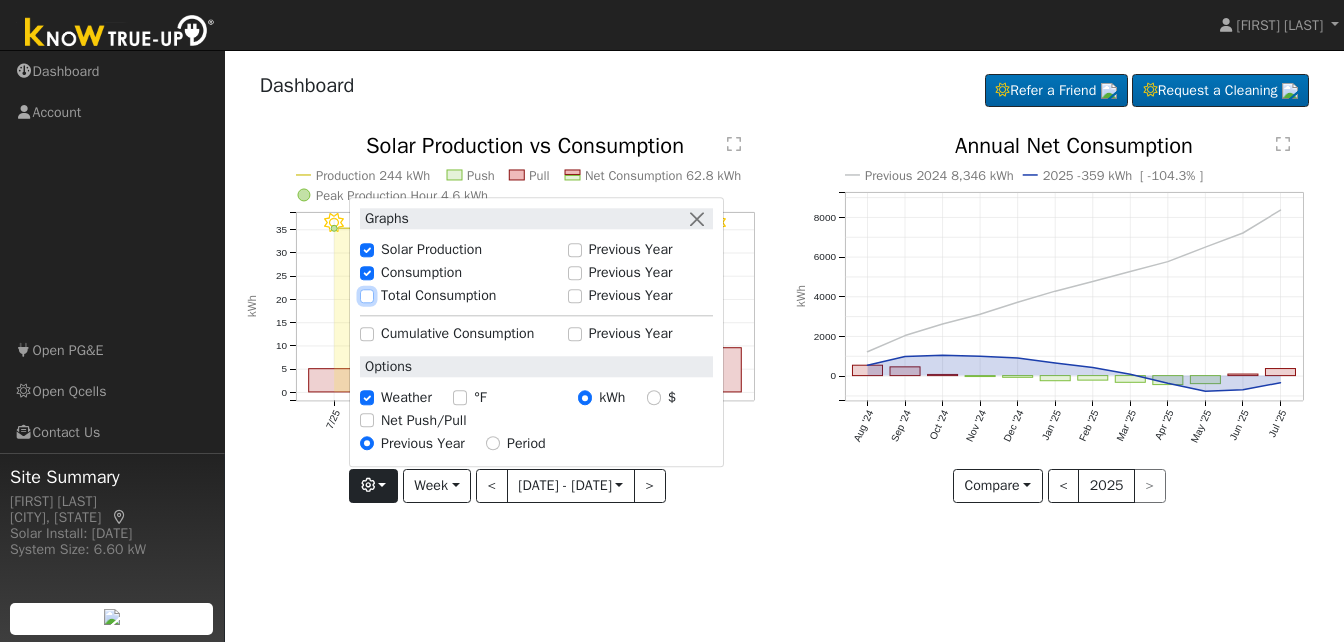 click on "Total Consumption" at bounding box center (367, 296) 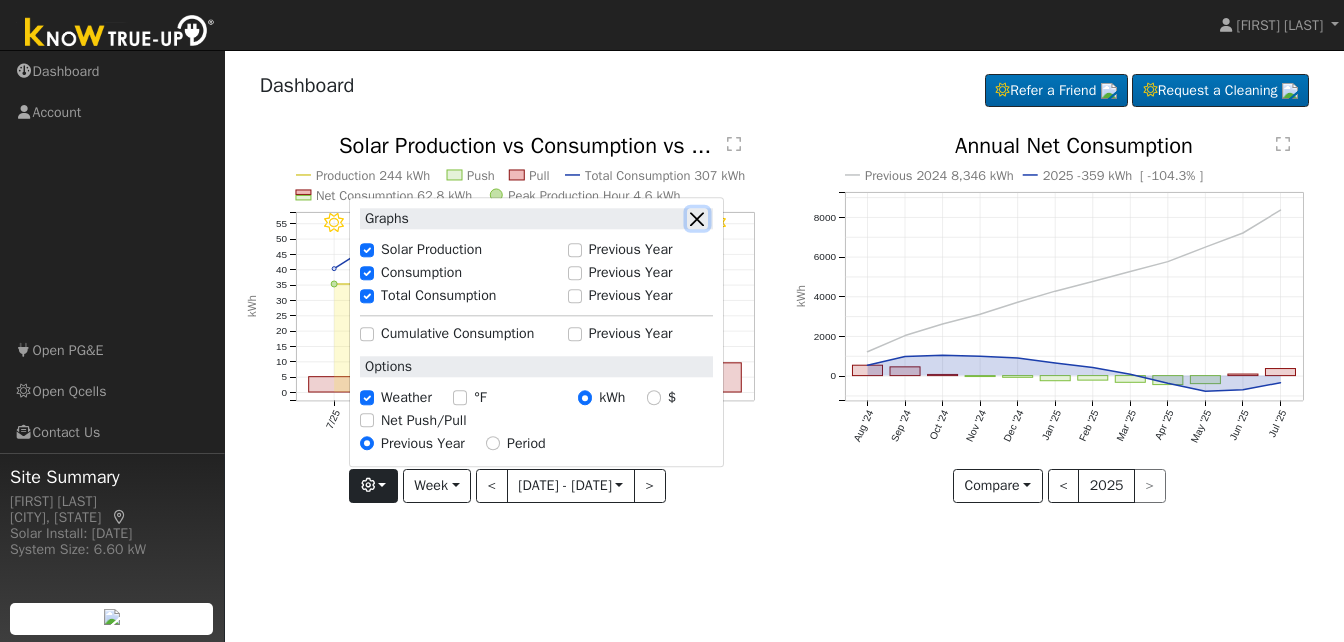 click at bounding box center (697, 219) 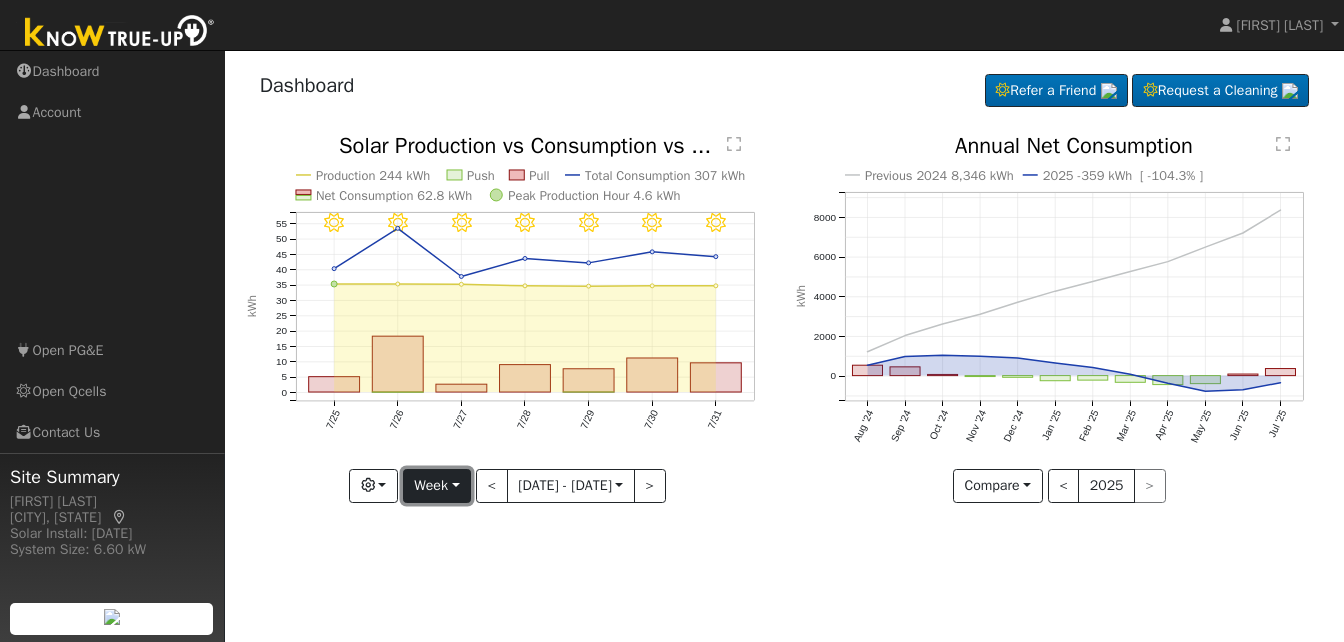 click on "Week" at bounding box center [437, 486] 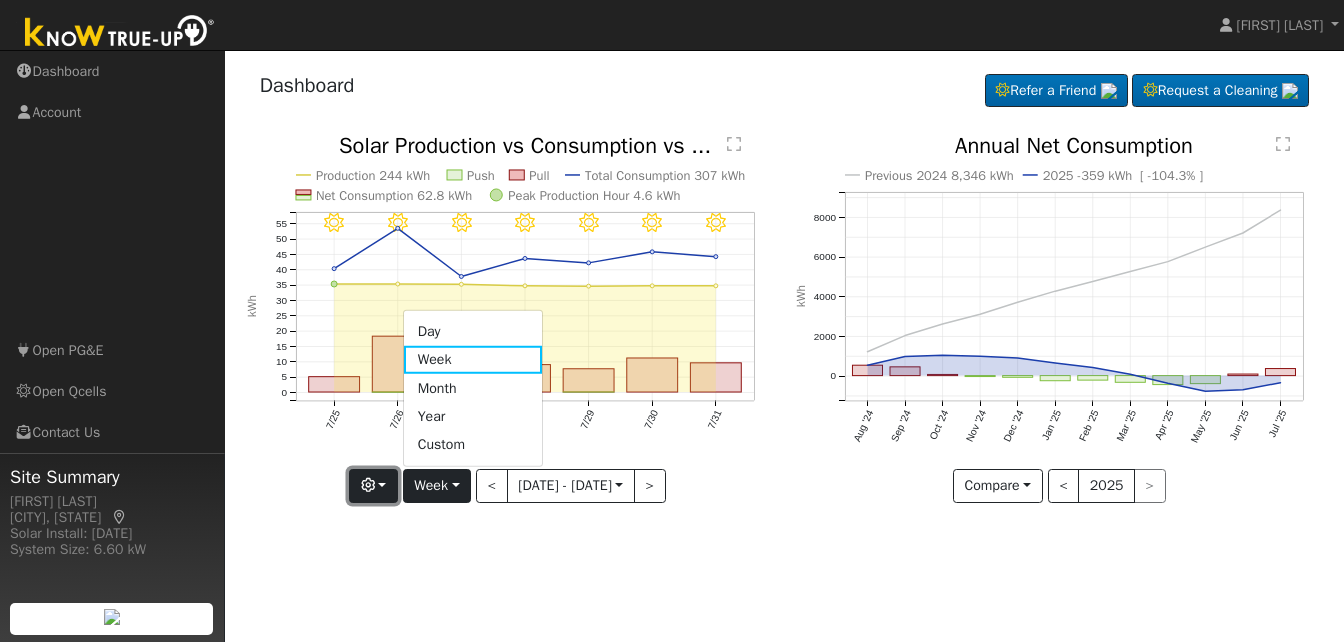 click at bounding box center [373, 486] 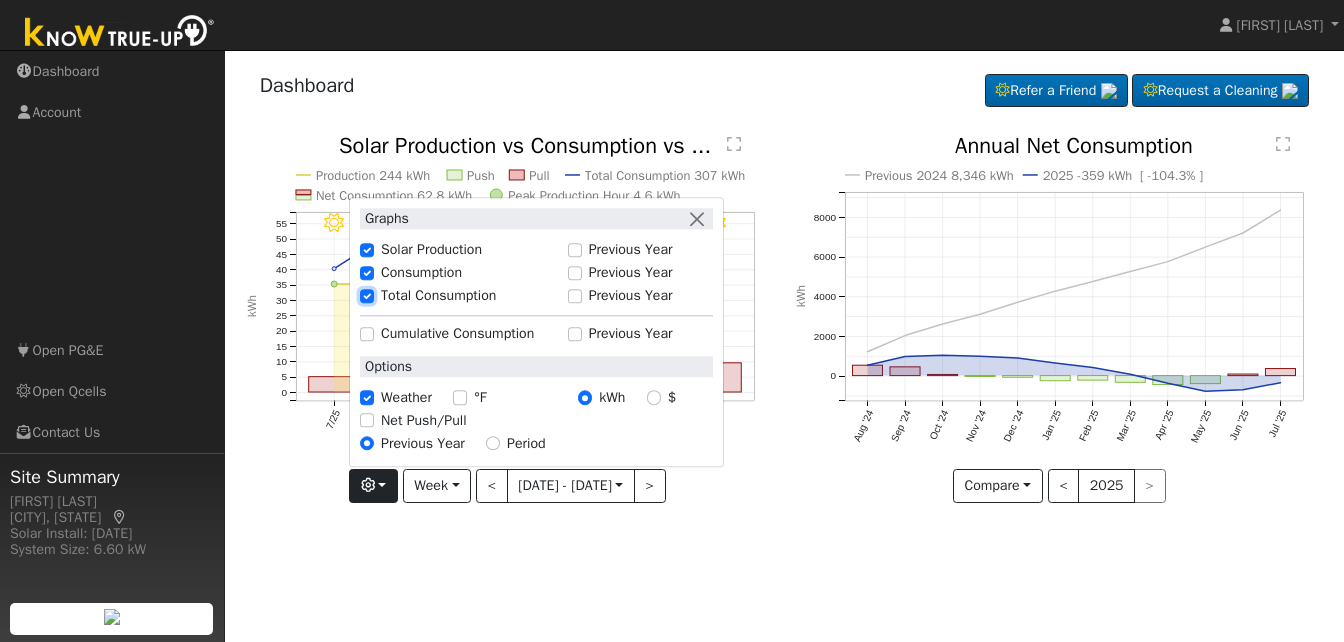 click on "Total Consumption" at bounding box center (367, 296) 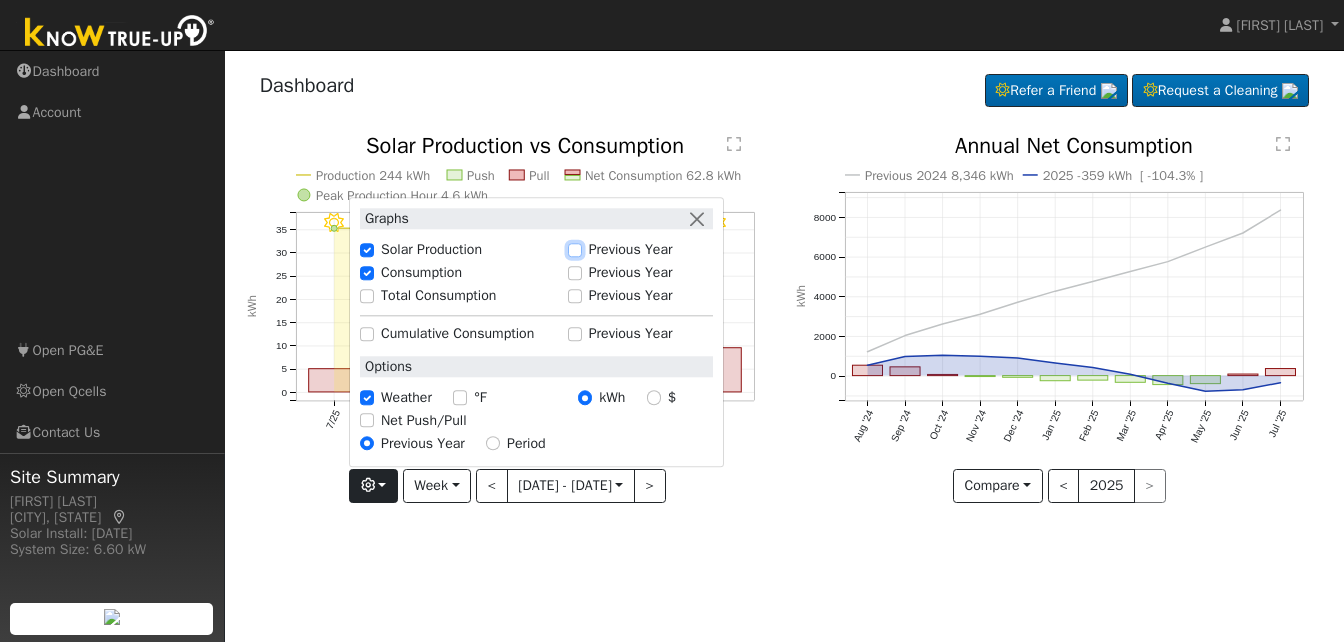 click on "Previous Year" at bounding box center [575, 250] 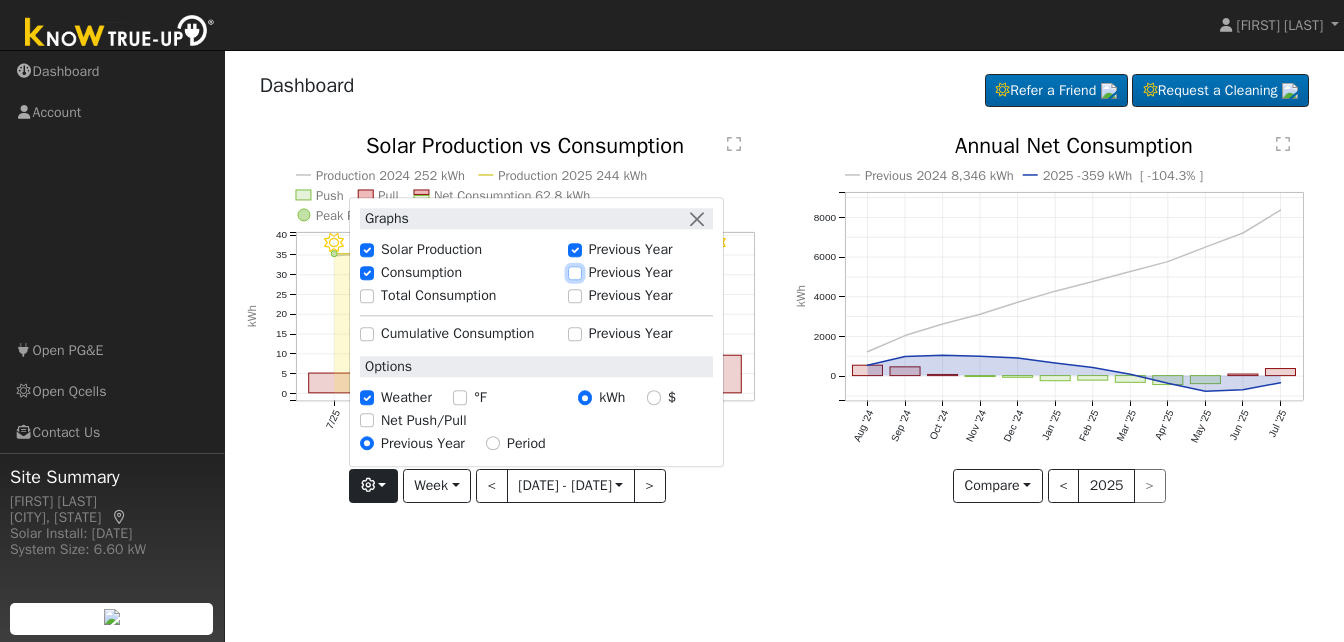 click on "Previous Year" at bounding box center (575, 273) 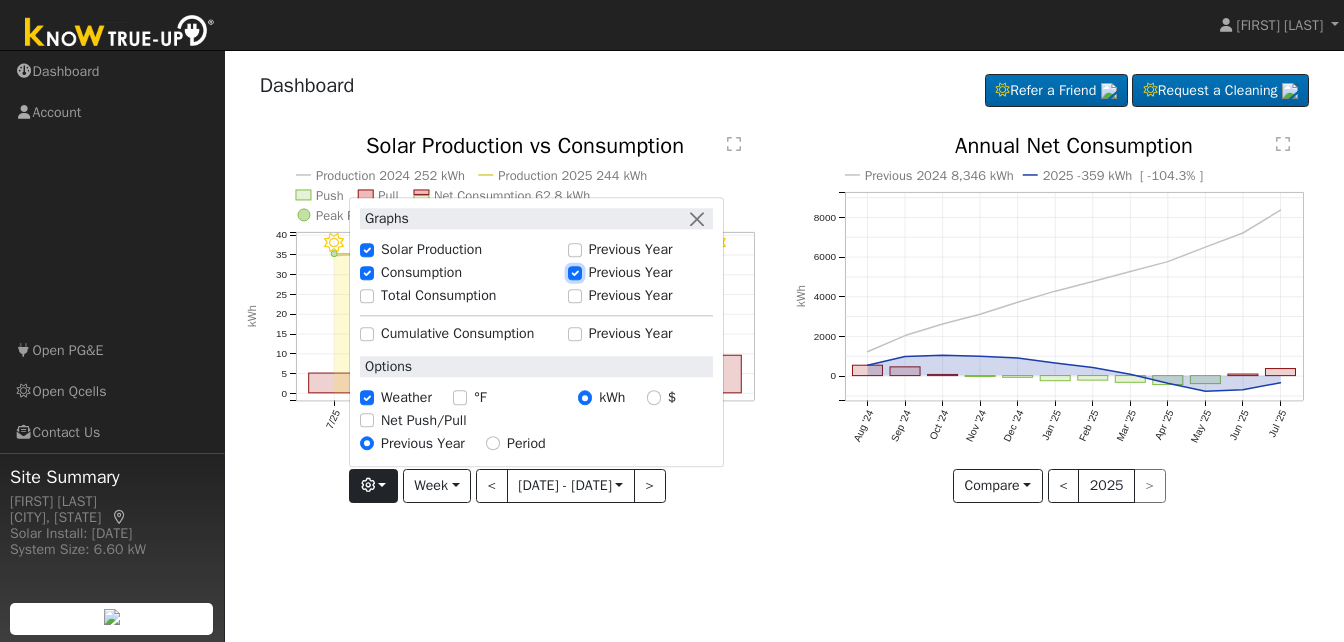 checkbox on "false" 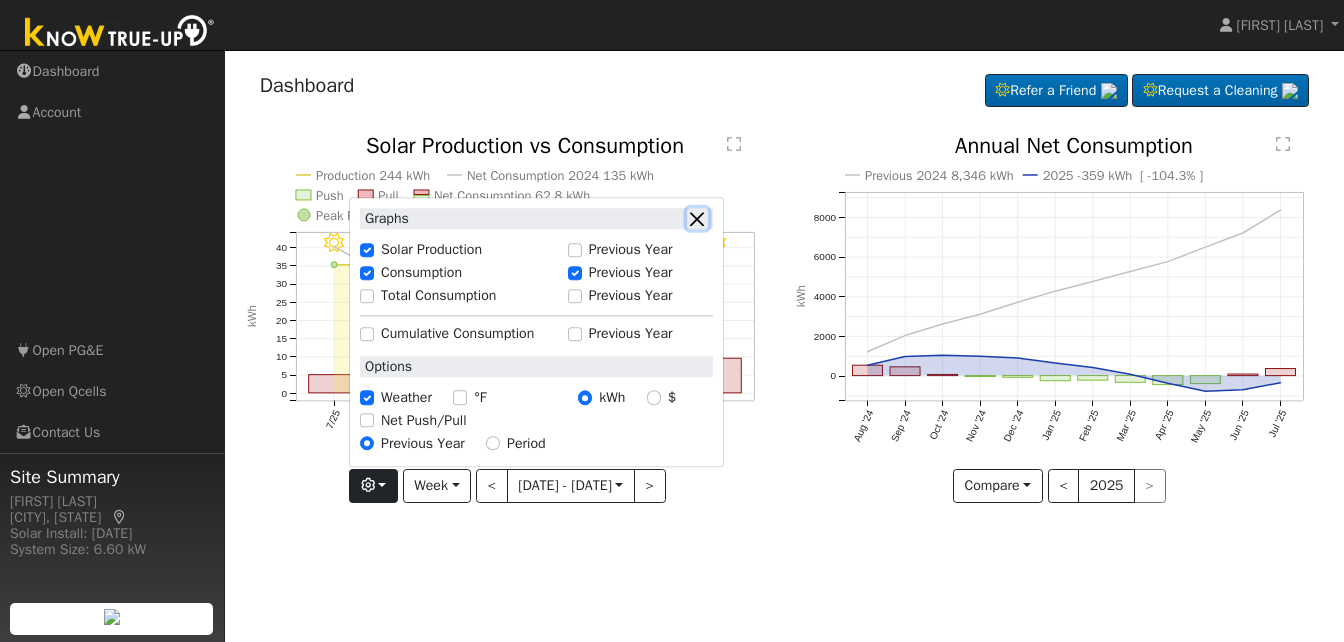 click at bounding box center (697, 219) 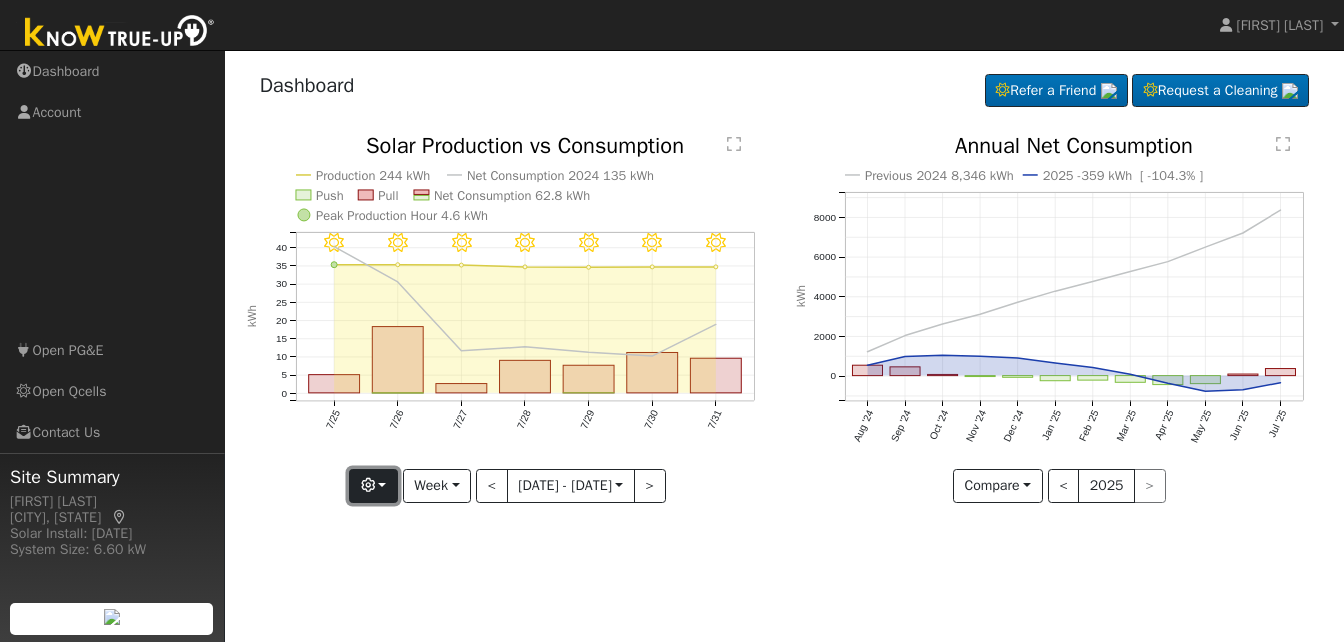 click at bounding box center (373, 486) 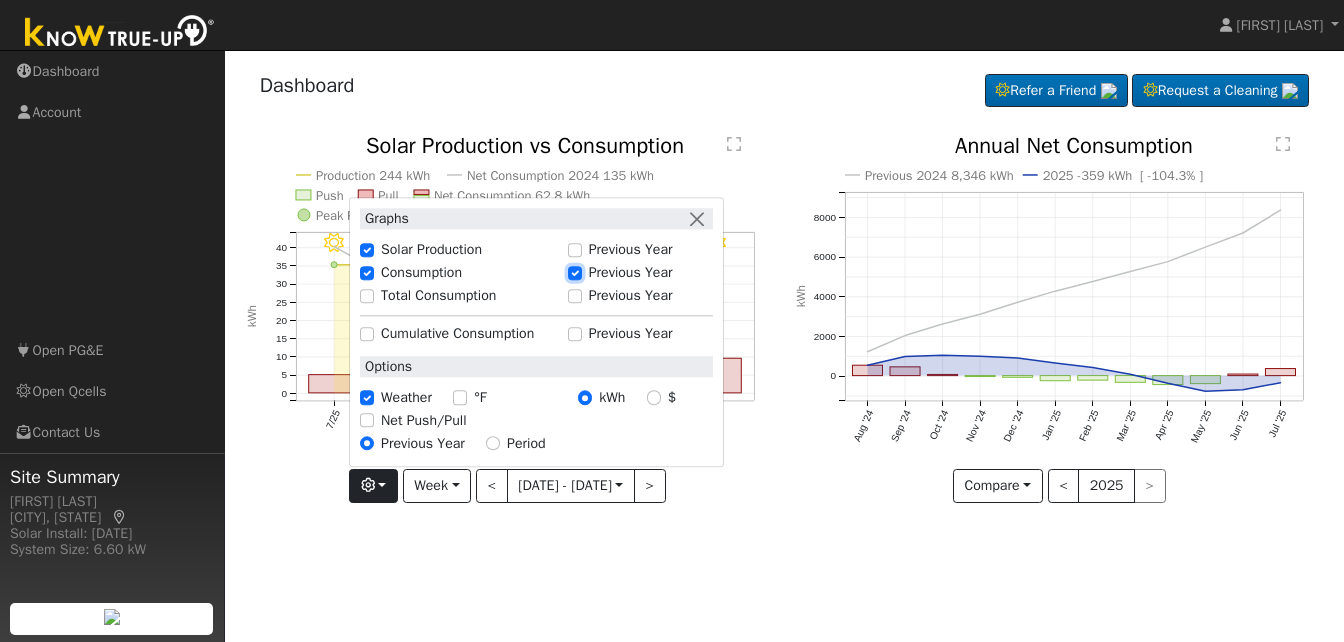 click on "Previous Year" at bounding box center (575, 273) 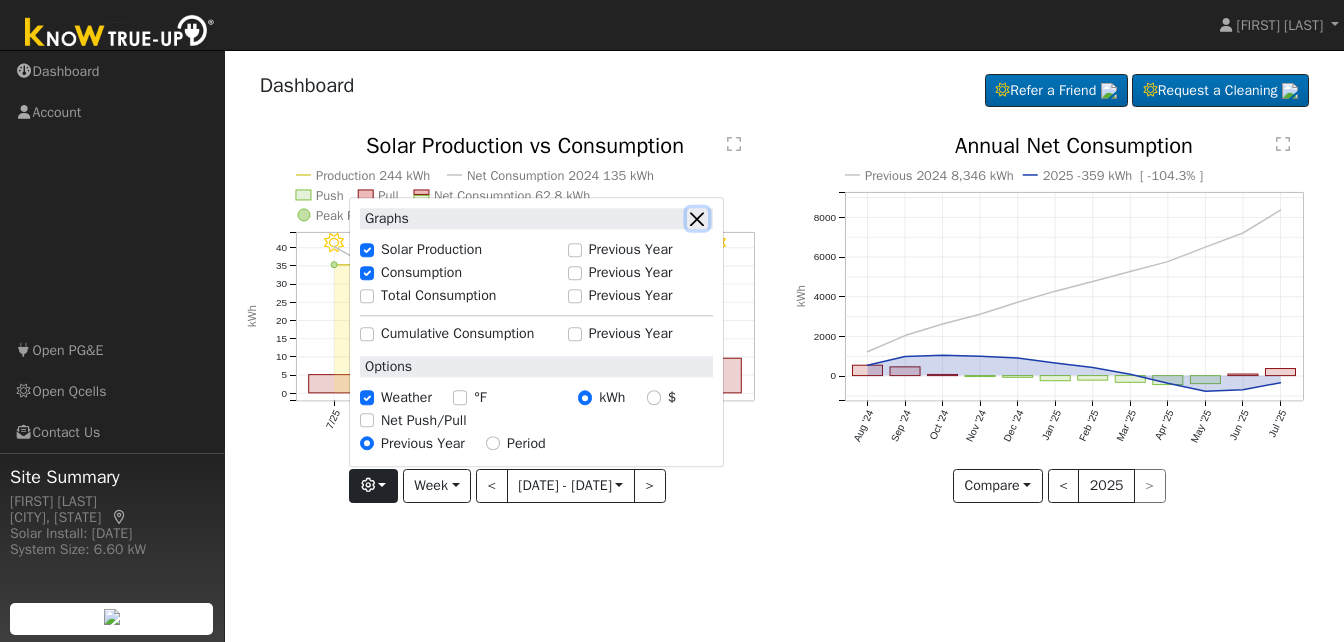 click at bounding box center (697, 219) 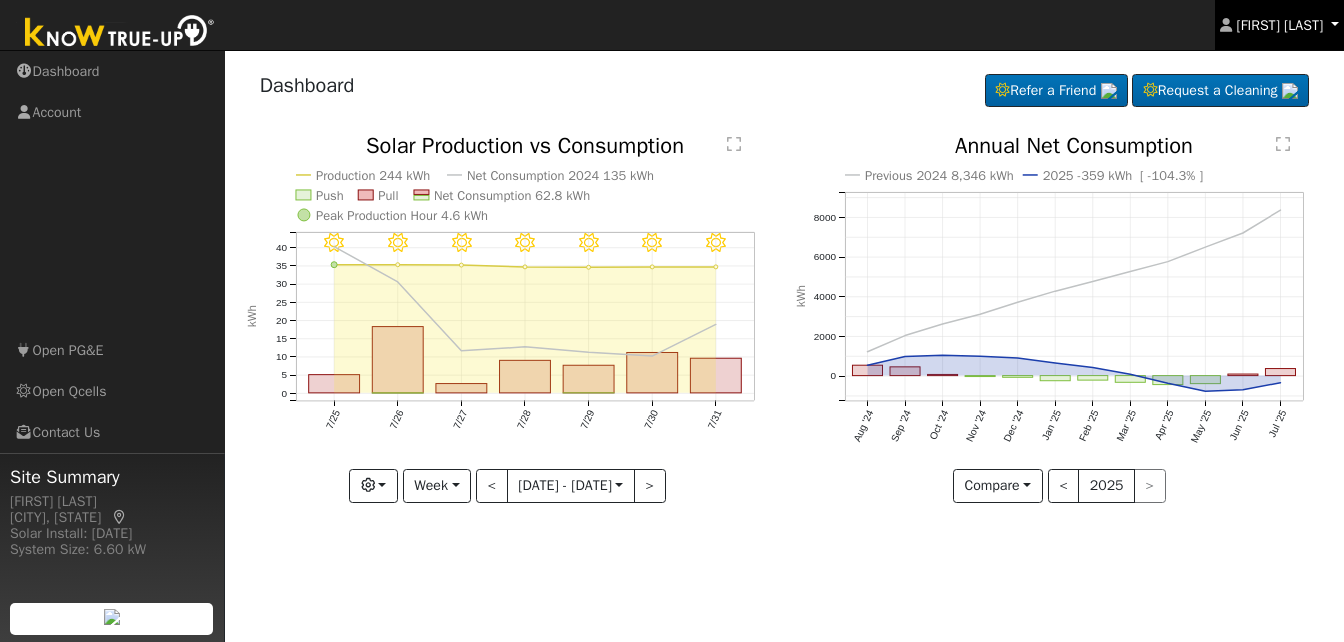 click on "[FIRST] [LAST]" at bounding box center (1280, 25) 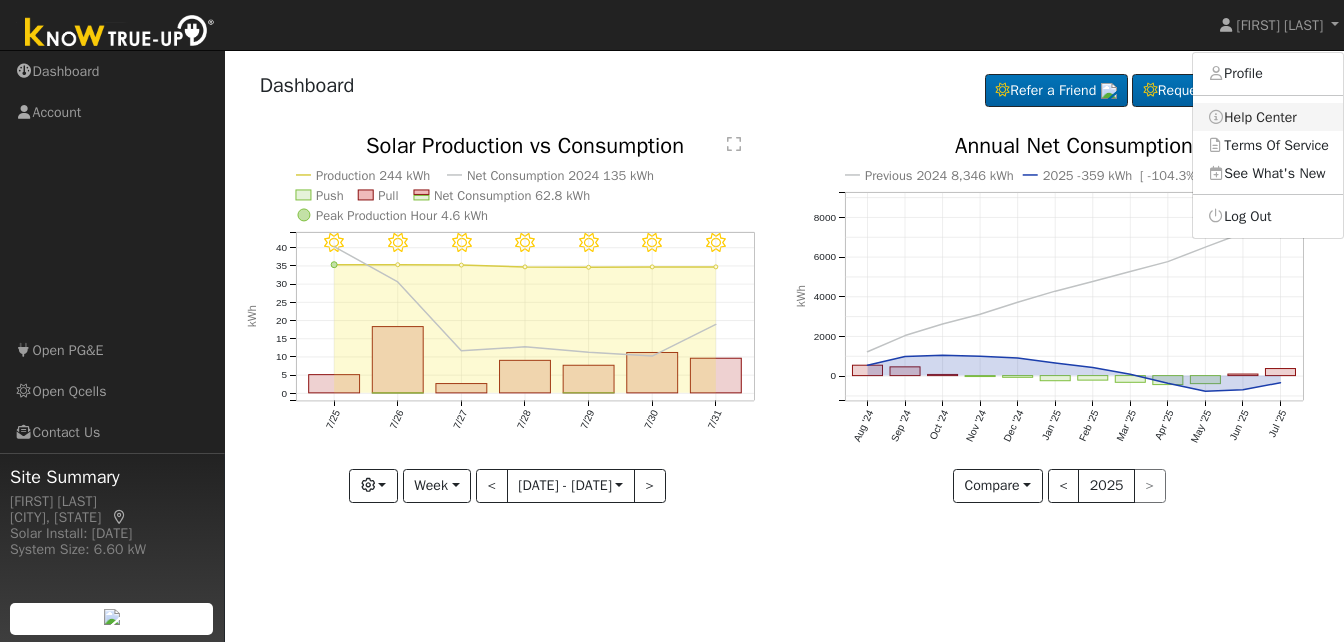 click on "Help Center" at bounding box center [1268, 117] 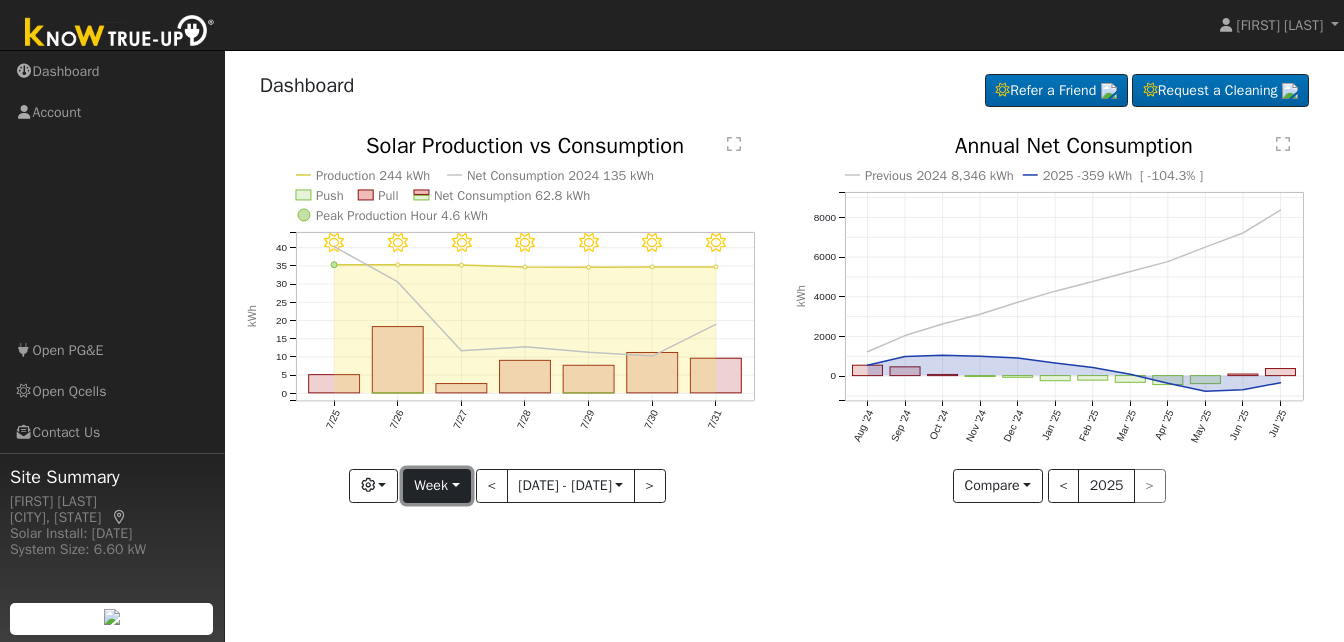 click on "Week" at bounding box center [437, 486] 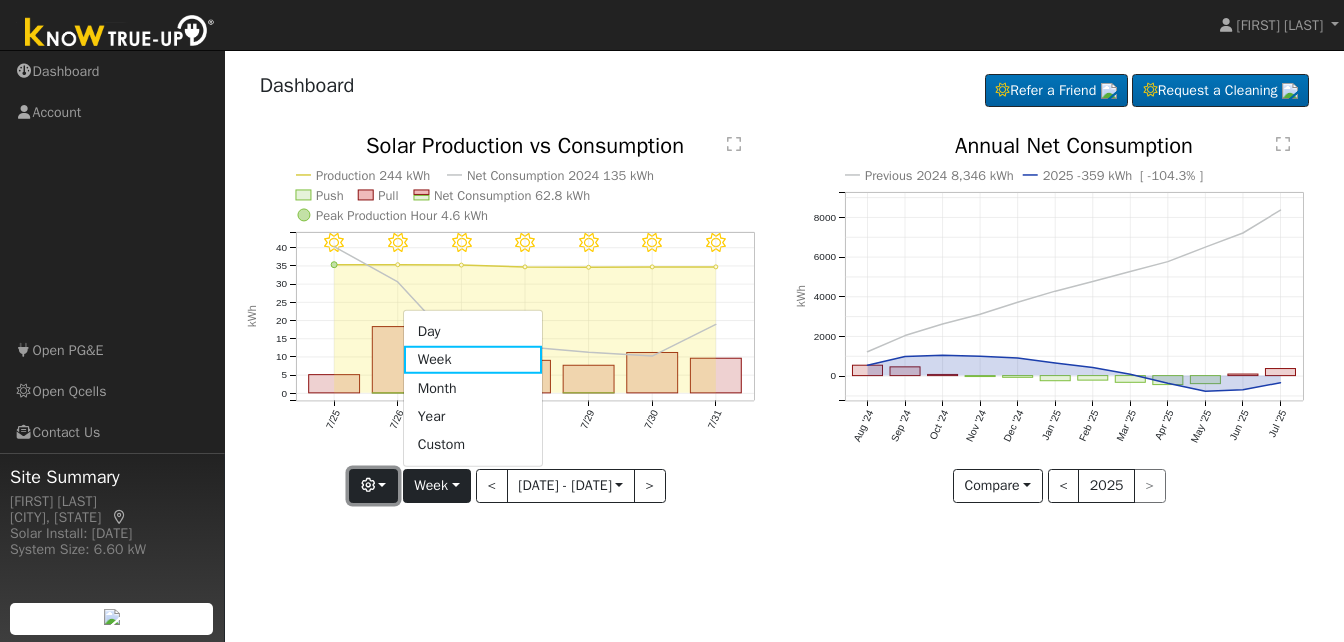 click at bounding box center [373, 486] 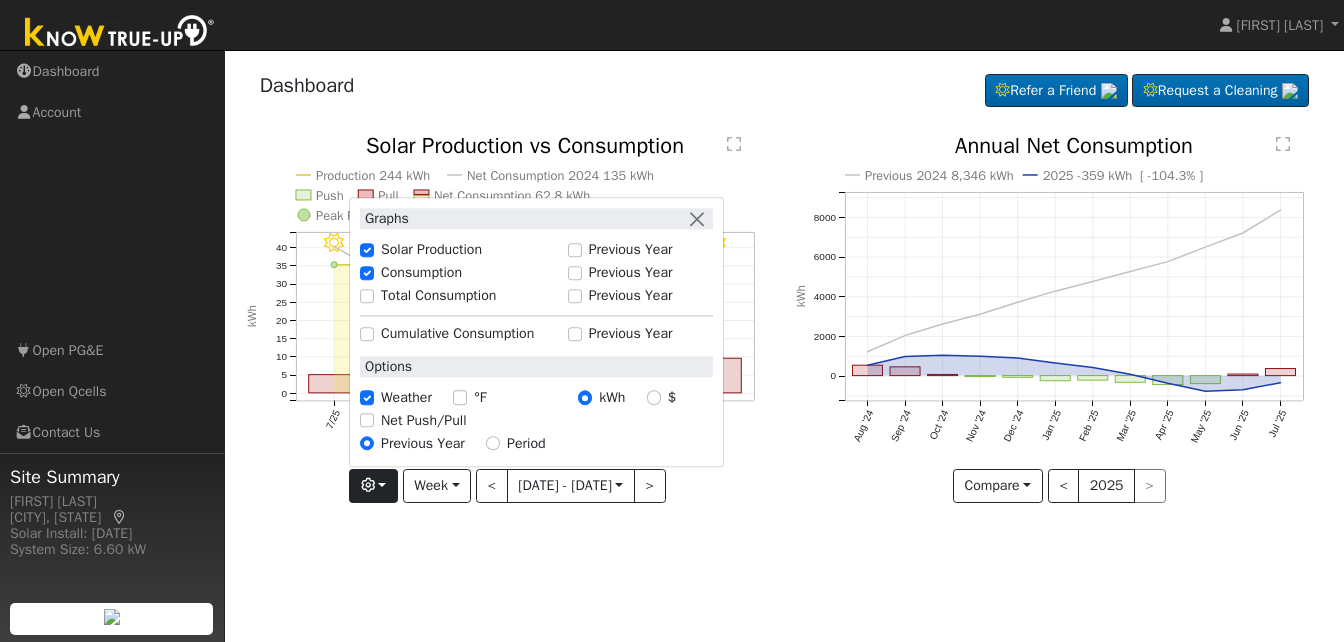 click on "Graphs Solar Production Previous Year Consumption Previous Year Total Consumption Previous Year Cumulative Consumption Previous Year Options Weather °F kWh $ Net Push/Pull Previous Year Period" at bounding box center [536, 332] 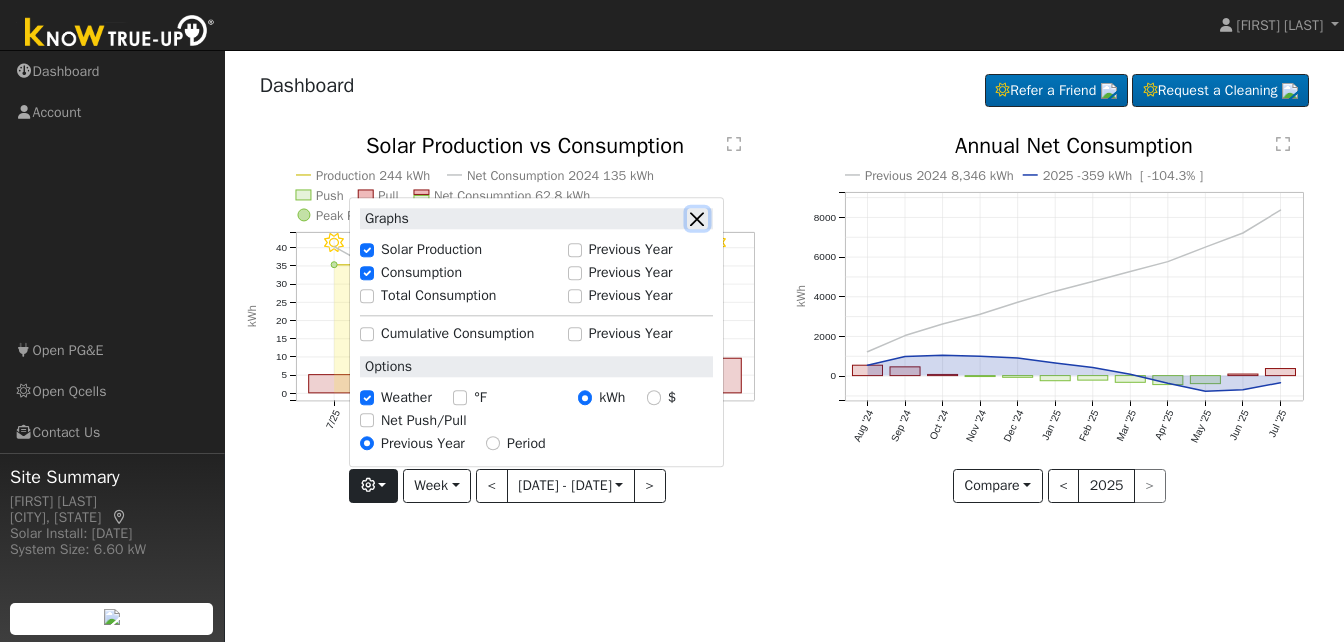 click at bounding box center [697, 219] 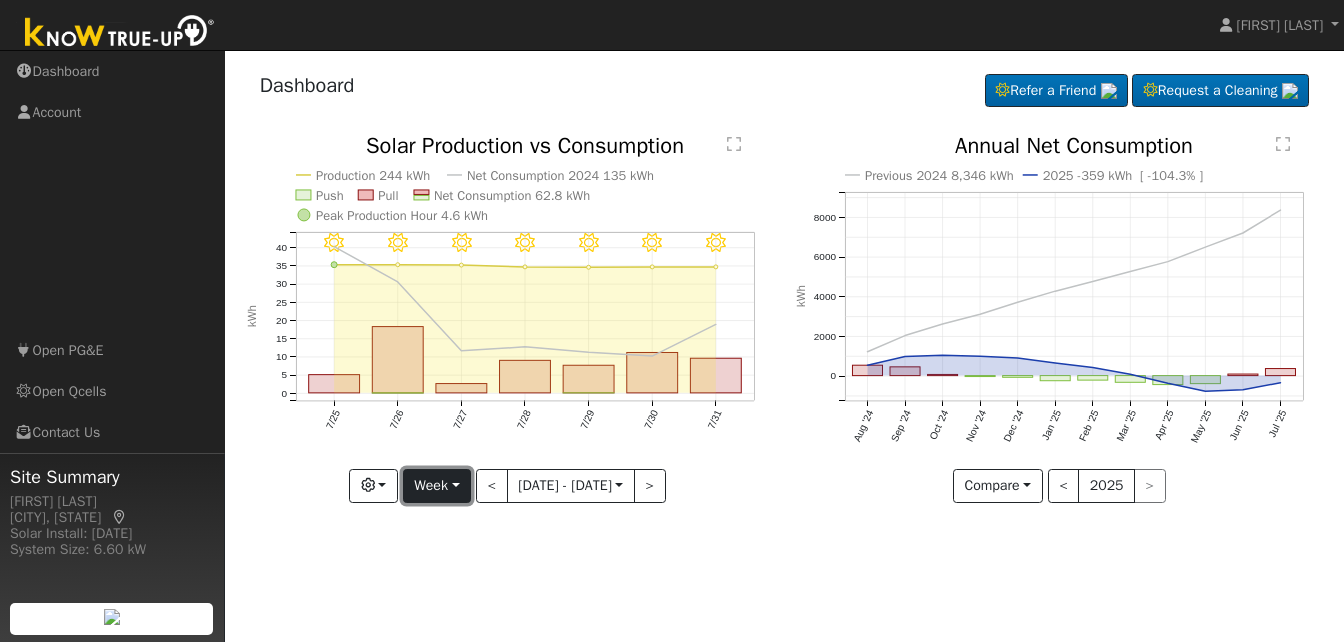 click on "Week" at bounding box center [437, 486] 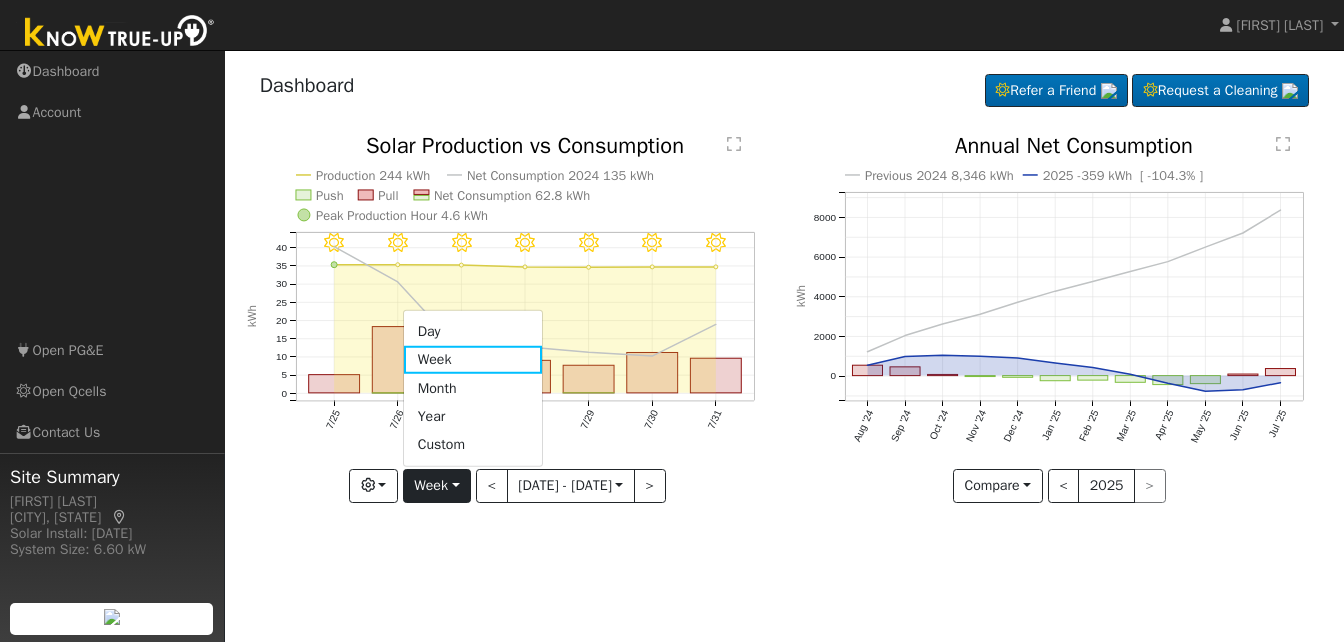 click on "Month" at bounding box center [473, 388] 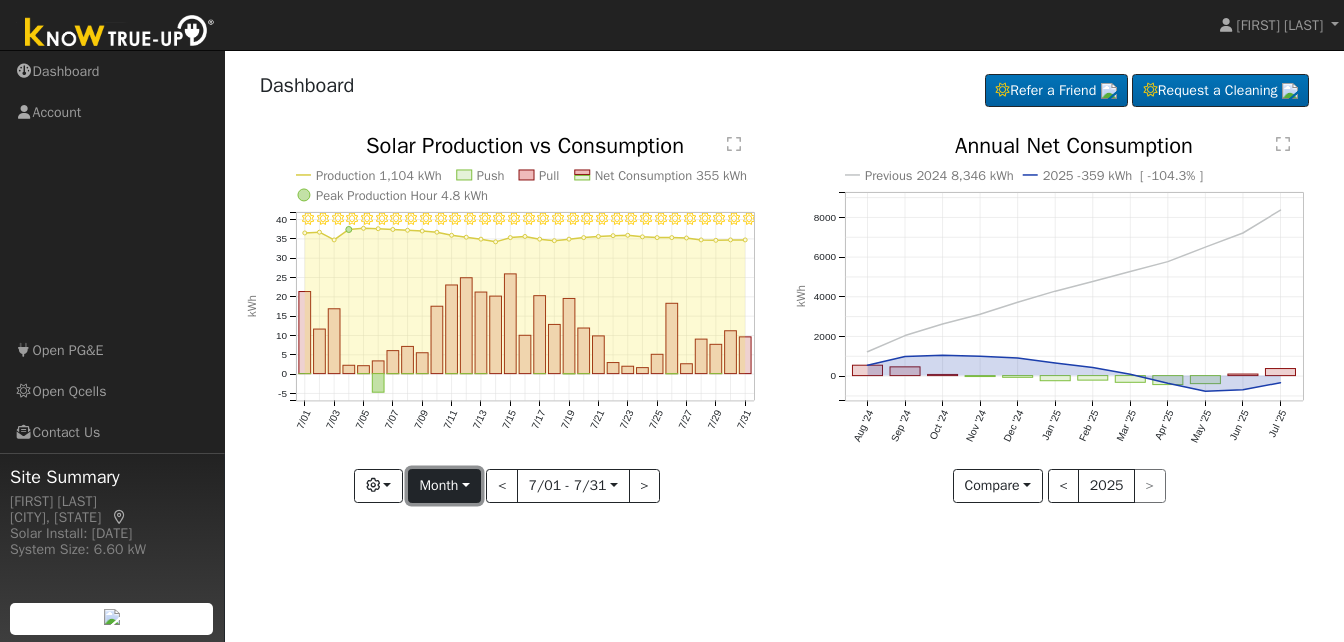 click on "Month" at bounding box center (444, 486) 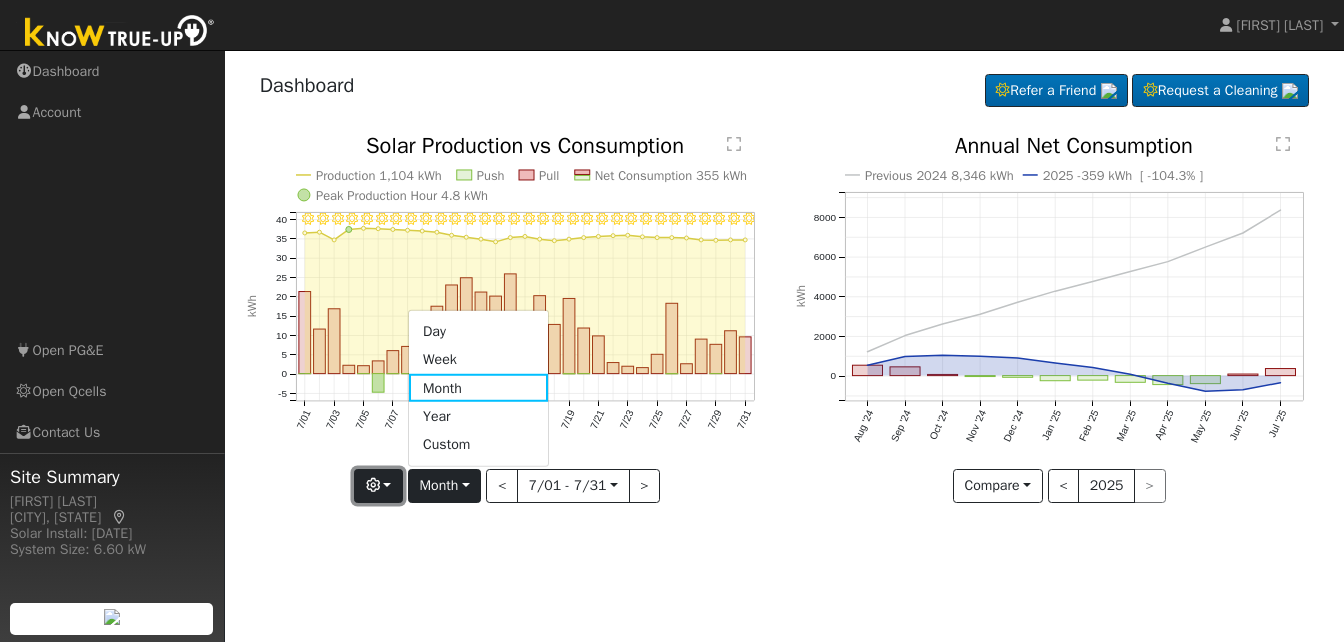 click at bounding box center [378, 486] 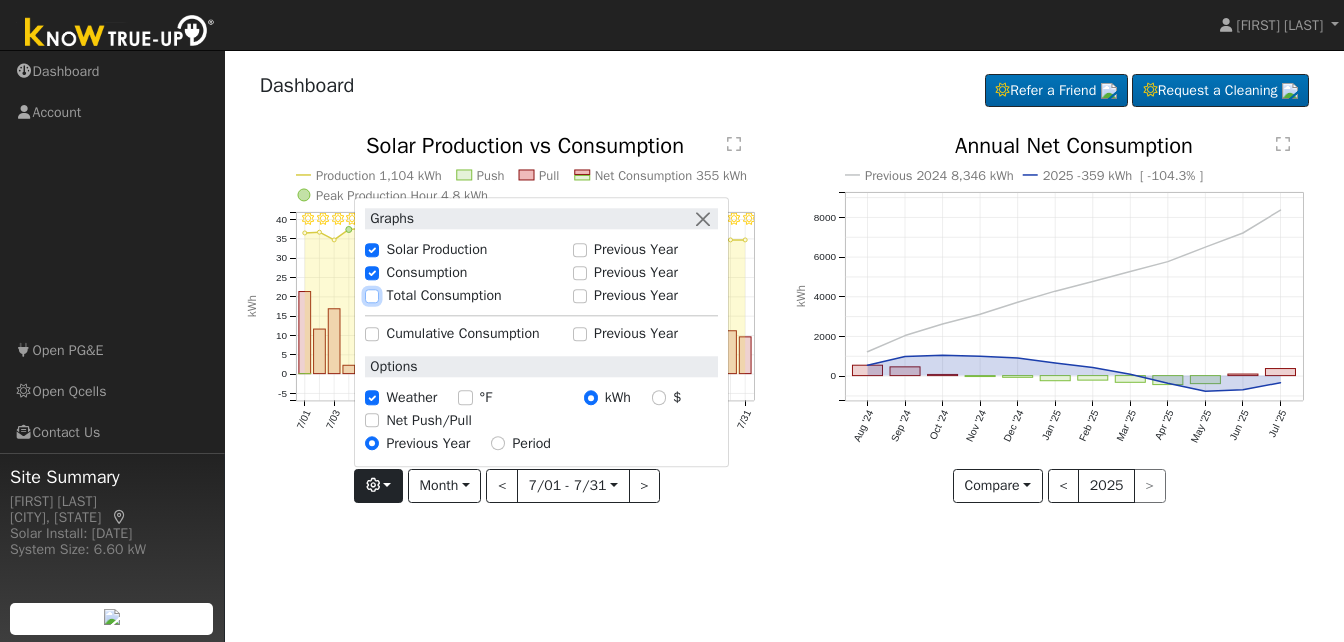 click on "Total Consumption" at bounding box center (372, 296) 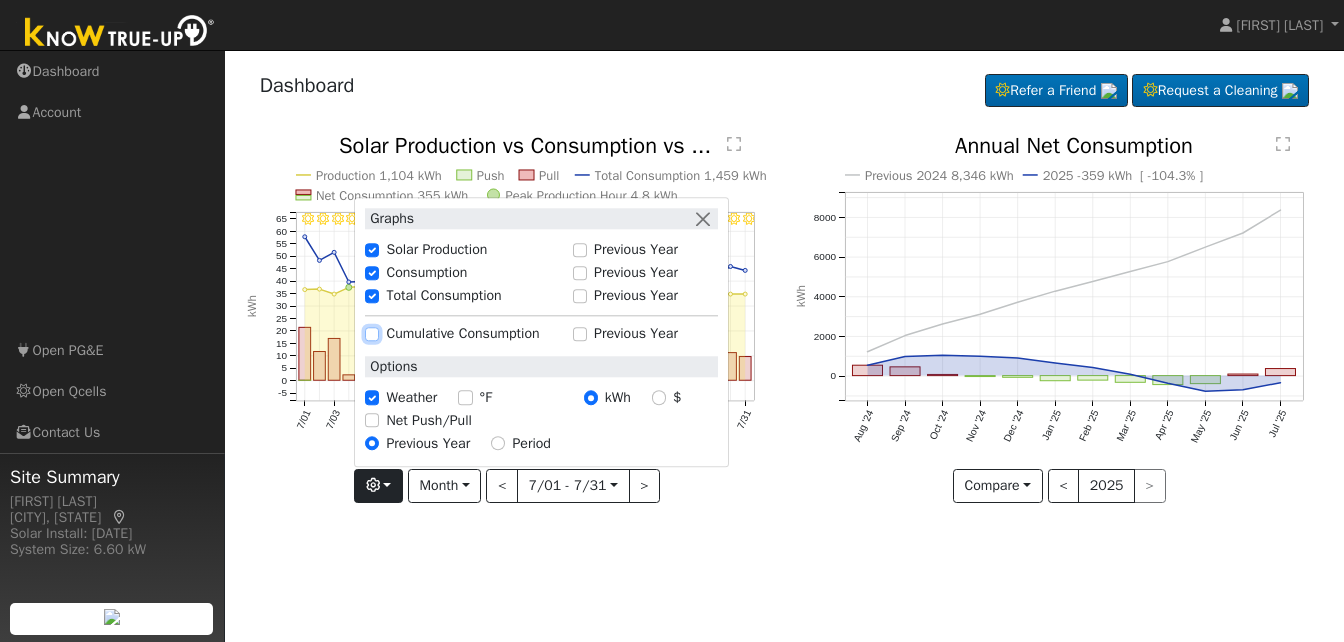 click on "Cumulative Consumption" at bounding box center (372, 334) 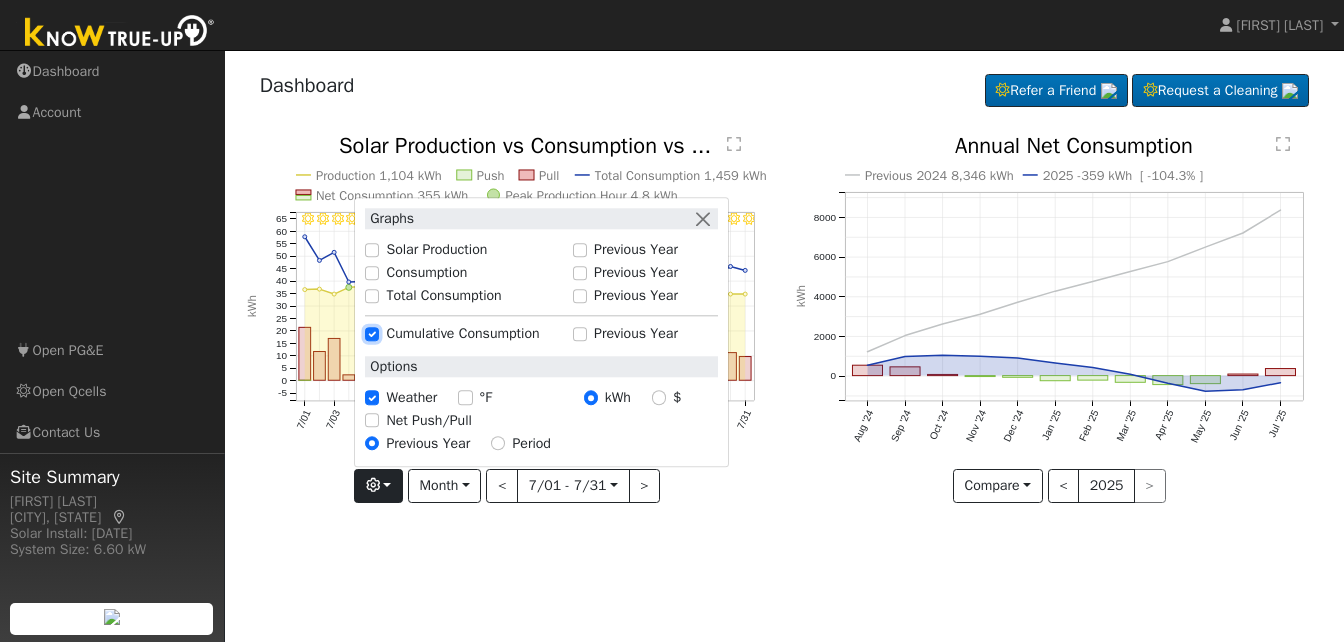 checkbox on "false" 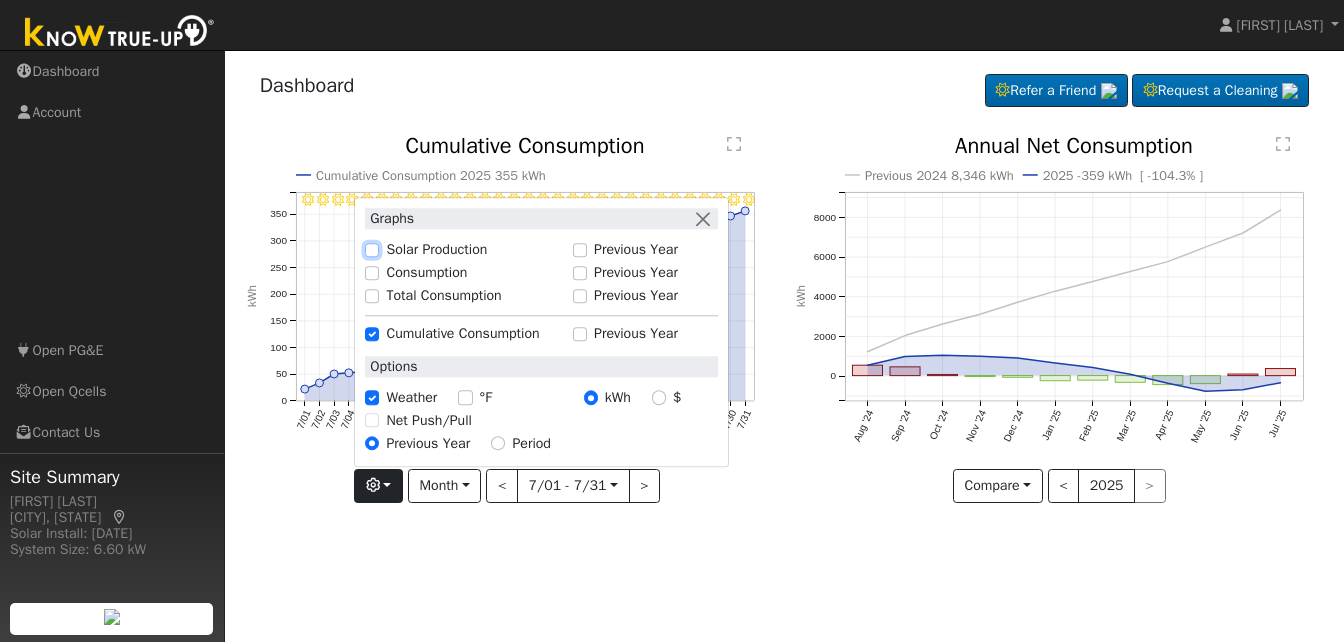 click on "Solar Production" at bounding box center [372, 250] 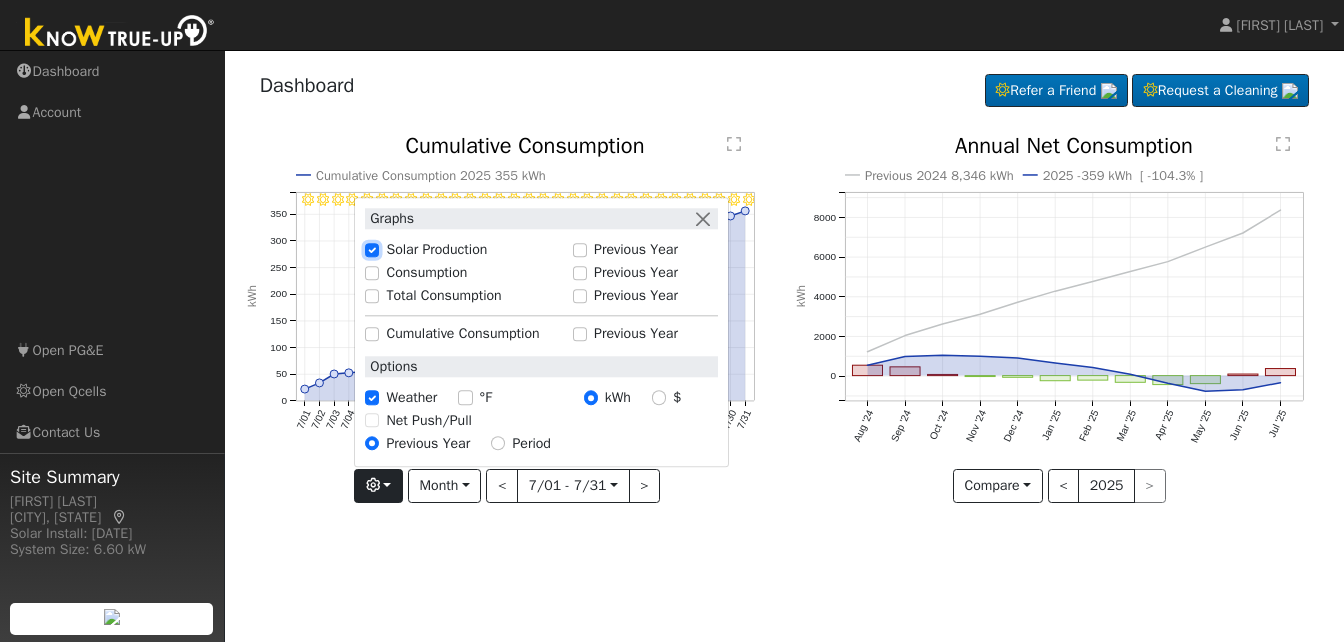checkbox on "false" 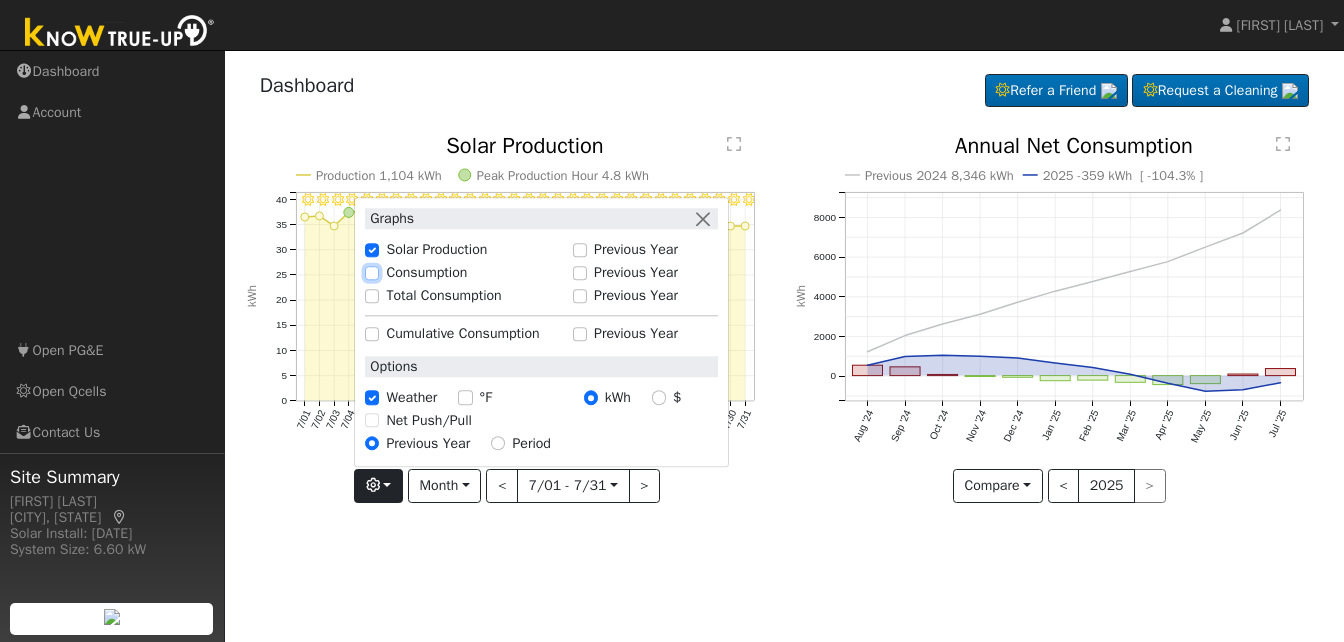 click on "Consumption" at bounding box center [372, 273] 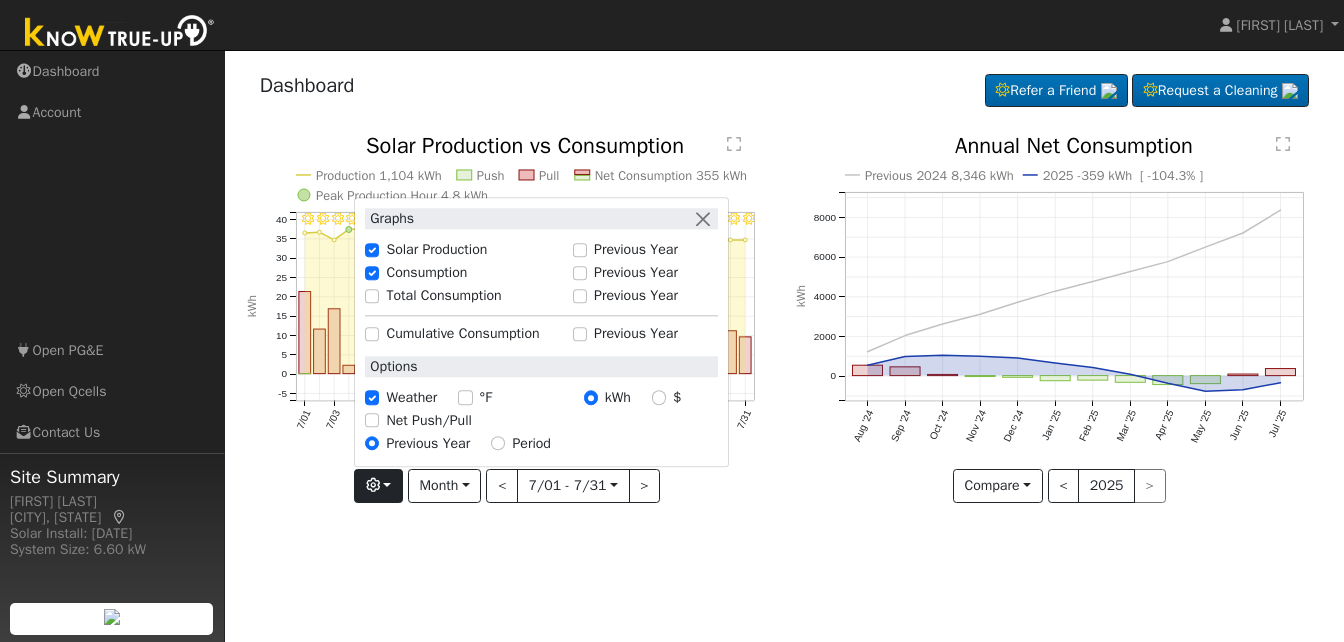 click on "Total Consumption" at bounding box center [463, 295] 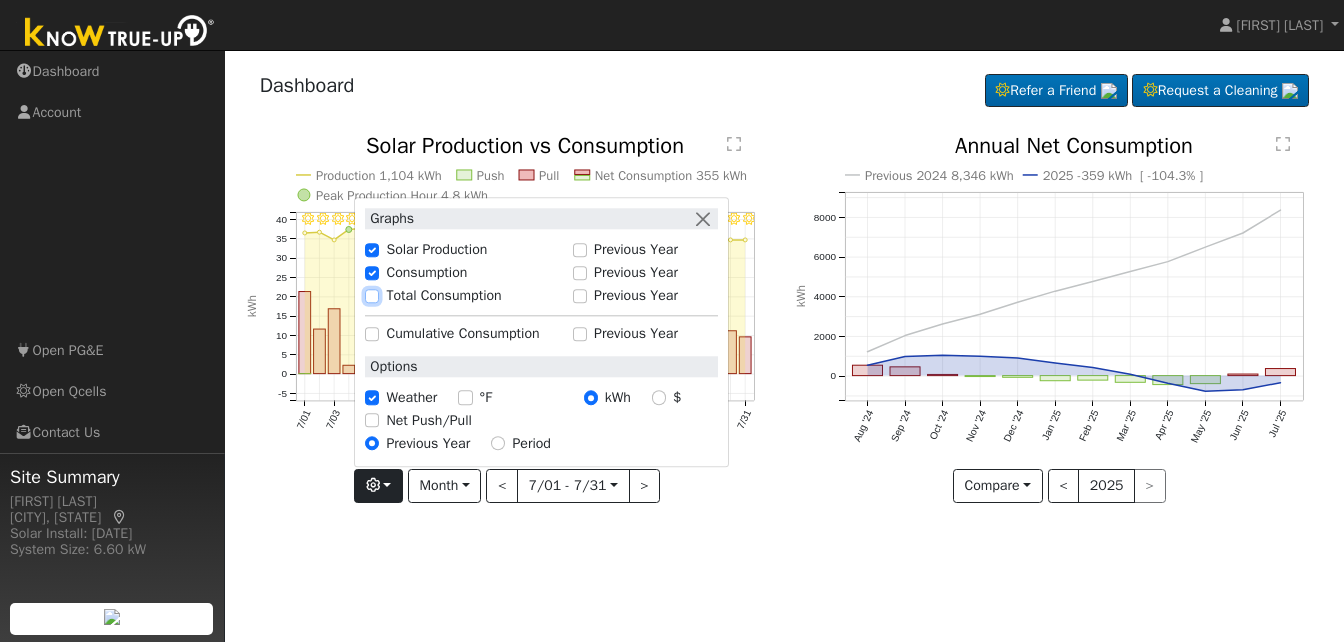 click on "Total Consumption" at bounding box center (372, 296) 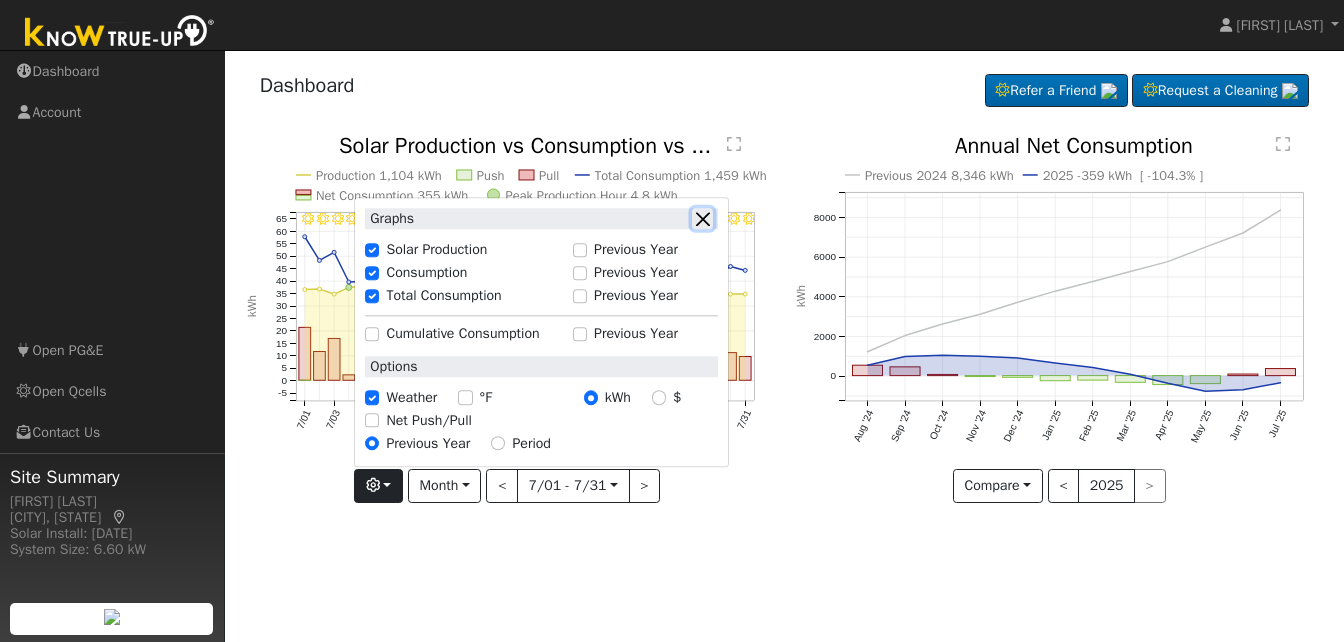 click at bounding box center (702, 219) 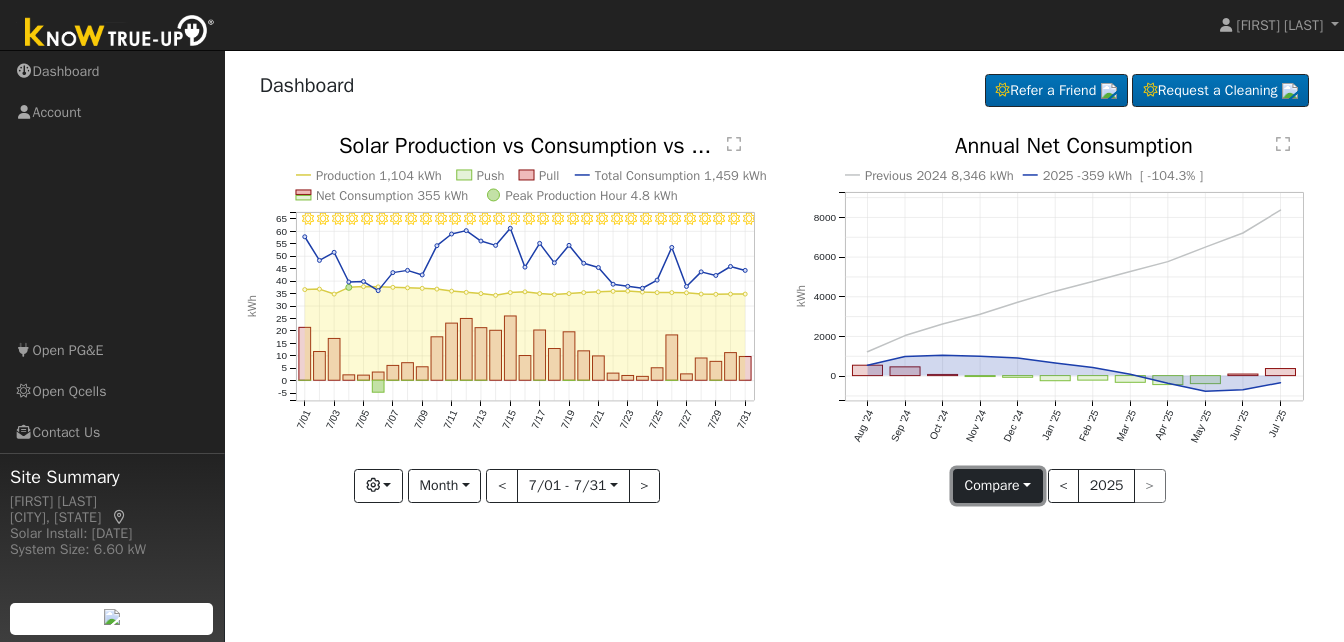 click on "Compare" at bounding box center [998, 486] 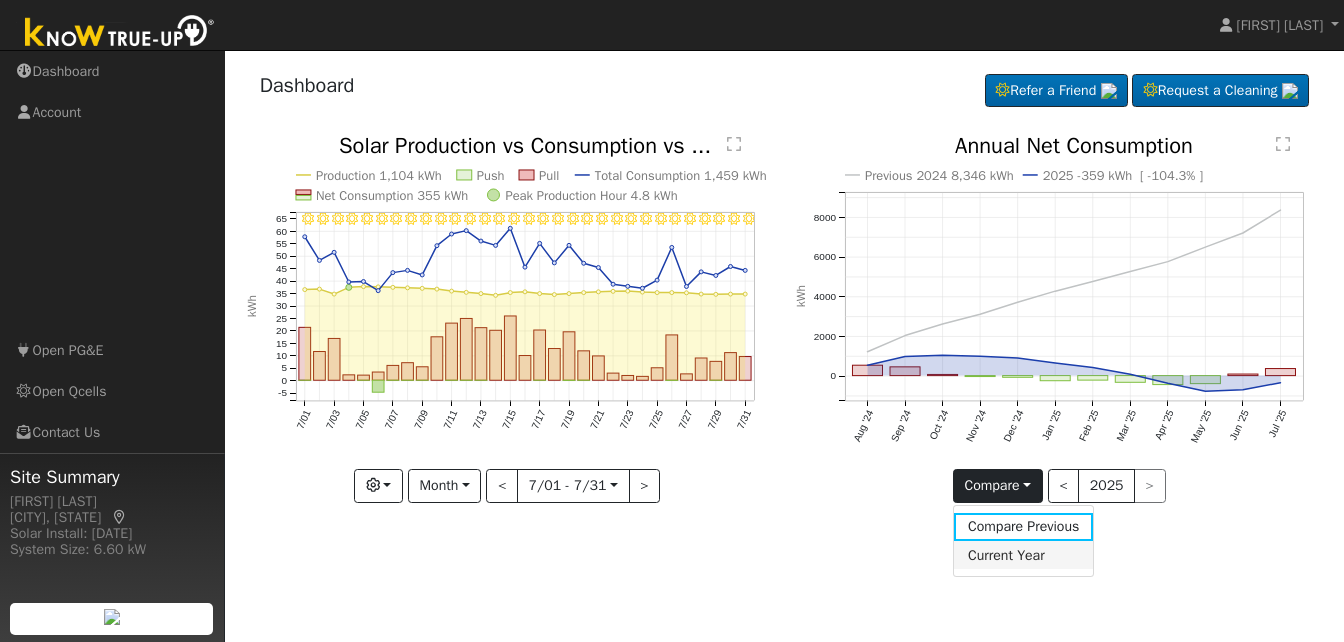 click on "Current Year" at bounding box center (1024, 555) 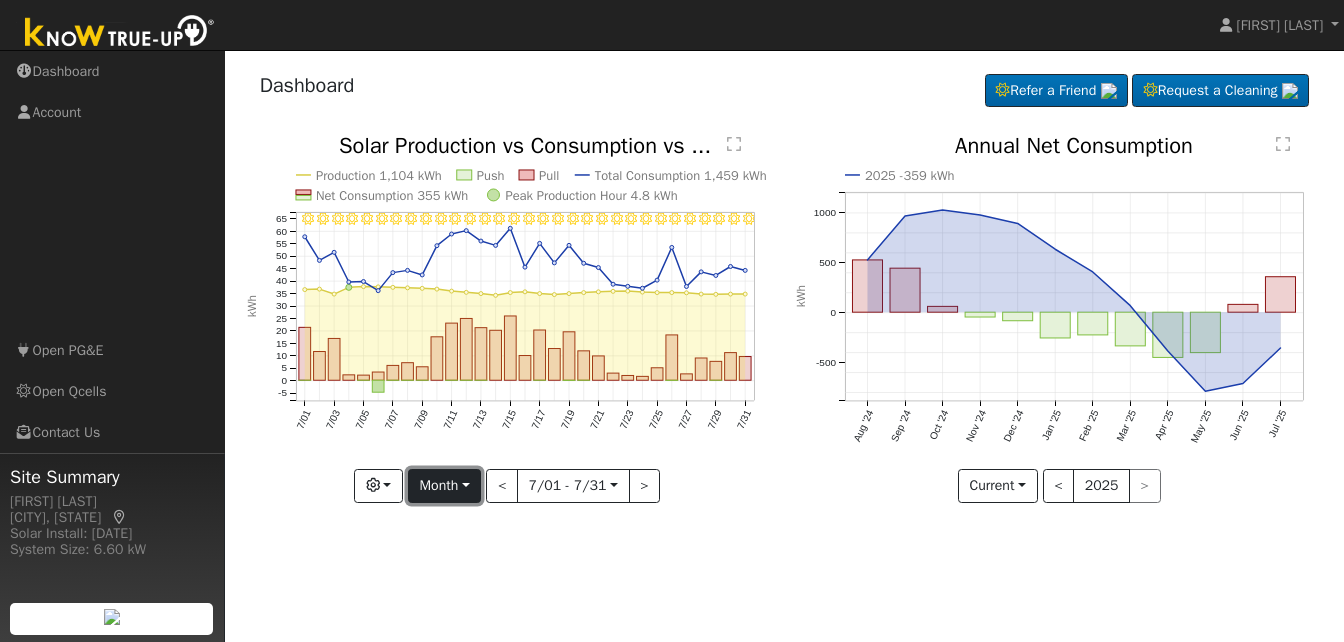 click on "Month" at bounding box center (444, 486) 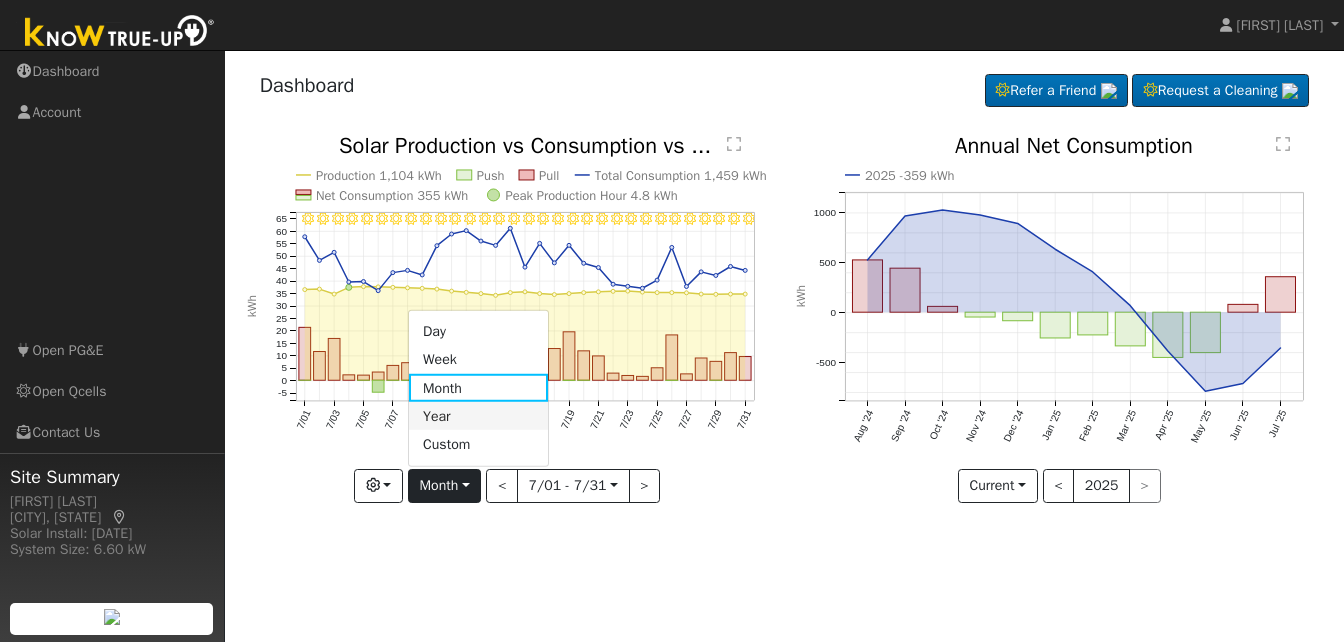 click on "Year" at bounding box center (478, 416) 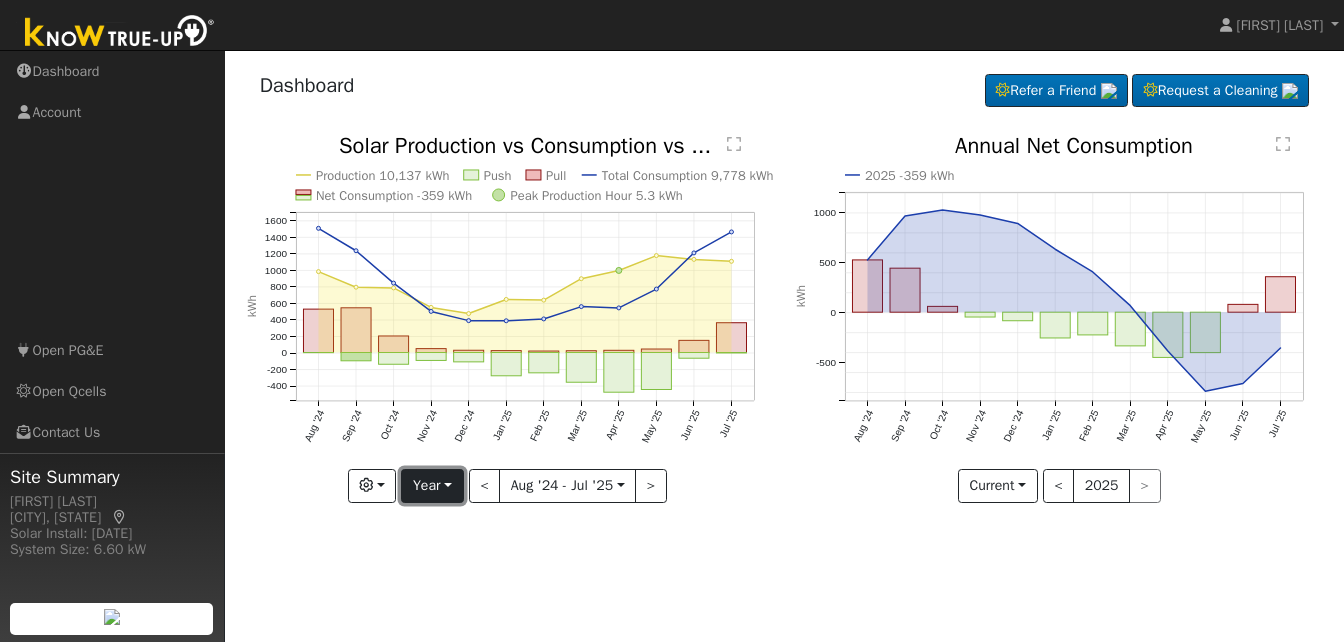 click on "Year" at bounding box center (432, 486) 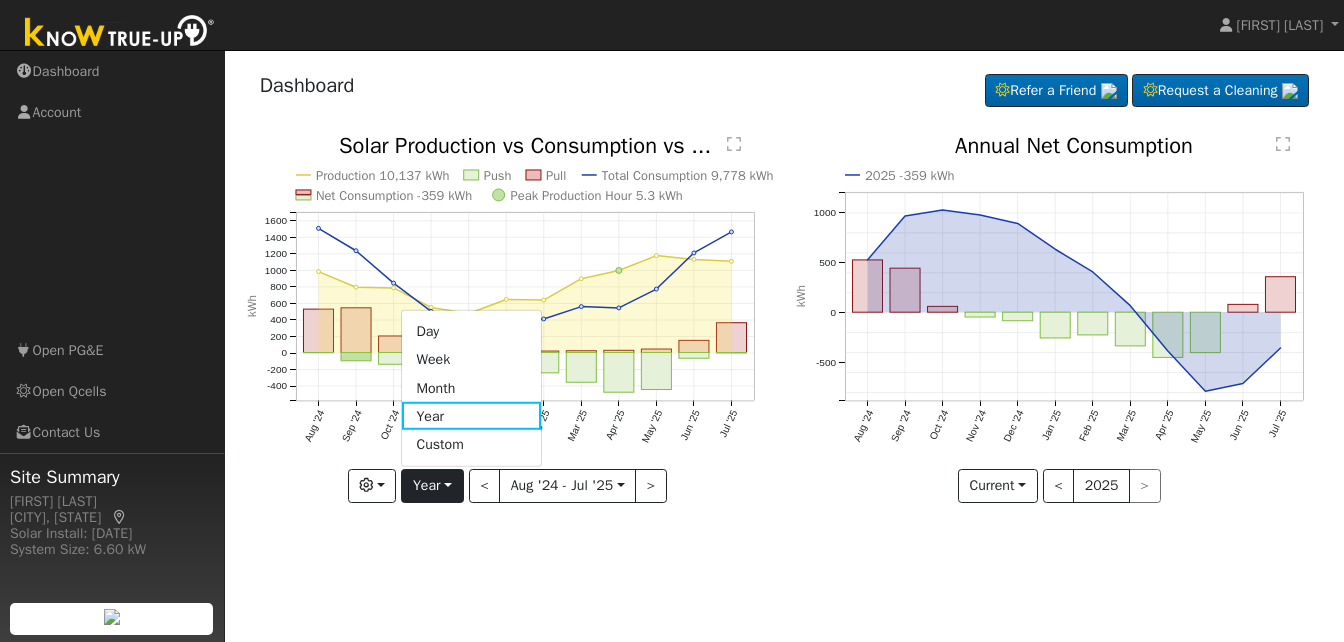 click on "Production 10,137 kWh Push Pull Total Consumption 9,778 kWh Net Consumption -359 kWh Peak Production Hour 5.3 kWh Aug '24 Sep '24 Oct '24 Nov '24 Dec '24 Jan '25 Feb '25 Mar '25 Apr '25 May '25 Jun '25 Jul '25 -400 -200 0 200 400 600 800 1000 1200 1400 1600  Solar Production vs Consumption vs ... kWh onclick="" onclick="" onclick="" onclick="" onclick="" onclick="" onclick="" onclick="" onclick="" onclick="" onclick="" onclick="" onclick="" onclick="" onclick="" onclick="" onclick="" onclick="" onclick="" onclick="" onclick="" onclick="" onclick="" onclick="" onclick="" onclick="" onclick="" onclick="" onclick="" onclick="" onclick="" onclick="" onclick="" onclick="" onclick="" onclick="" onclick="" onclick="" onclick="" onclick="" onclick="" onclick="" onclick="" onclick="" onclick="" onclick="" onclick="" onclick="" Graphs Solar Production Previous Year Consumption Previous Year Total Consumption Previous Year Cumulative Consumption Previous Year Options Weather °F kWh $ Net Push/Pull Previous Year Year" at bounding box center [510, 333] 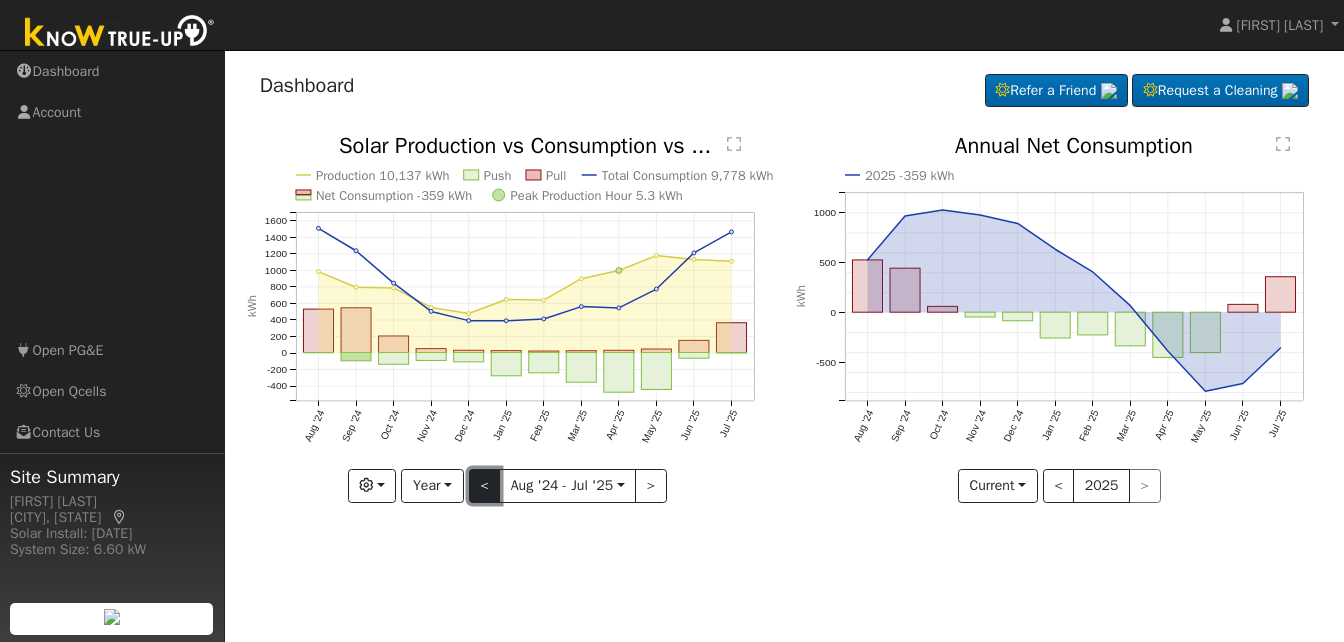 click on "<" at bounding box center (485, 486) 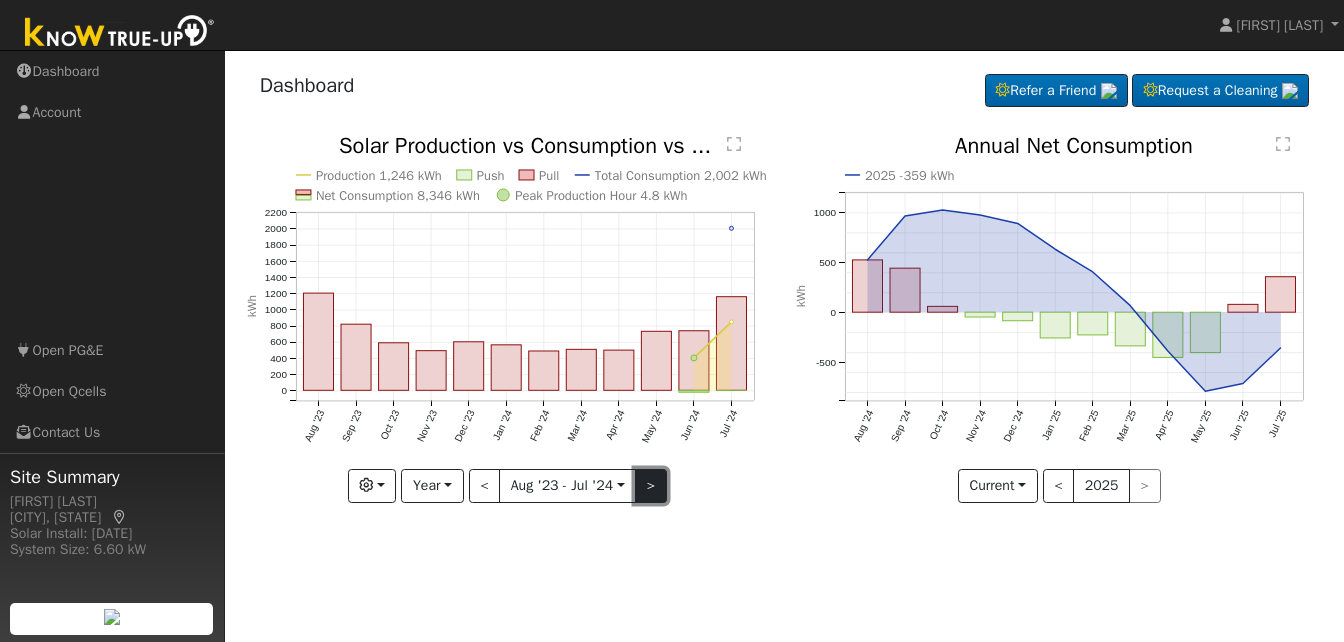 click on ">" at bounding box center [651, 486] 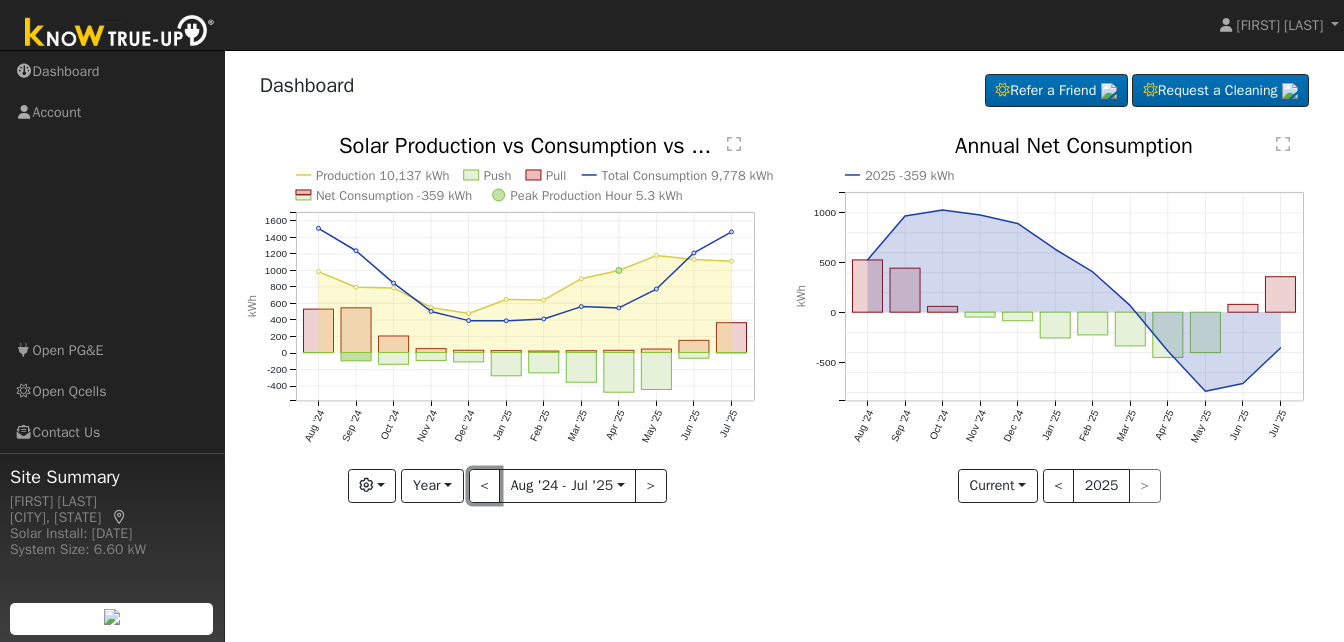click on "<" at bounding box center [485, 486] 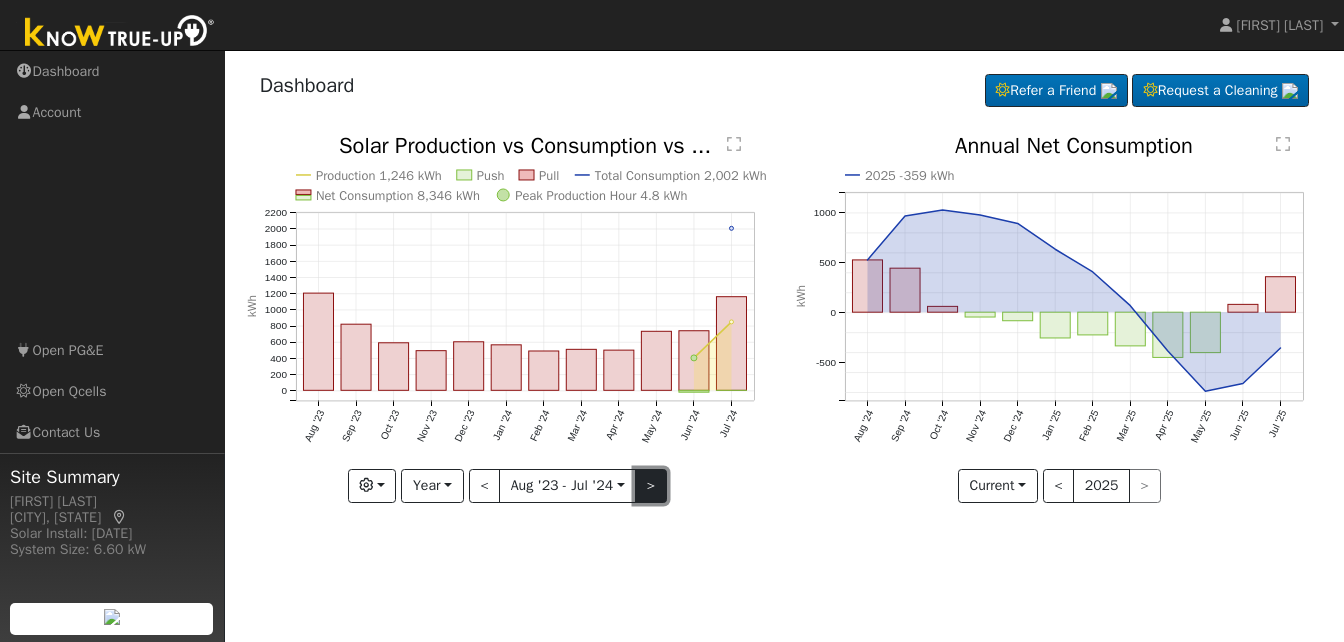 click on ">" at bounding box center (651, 486) 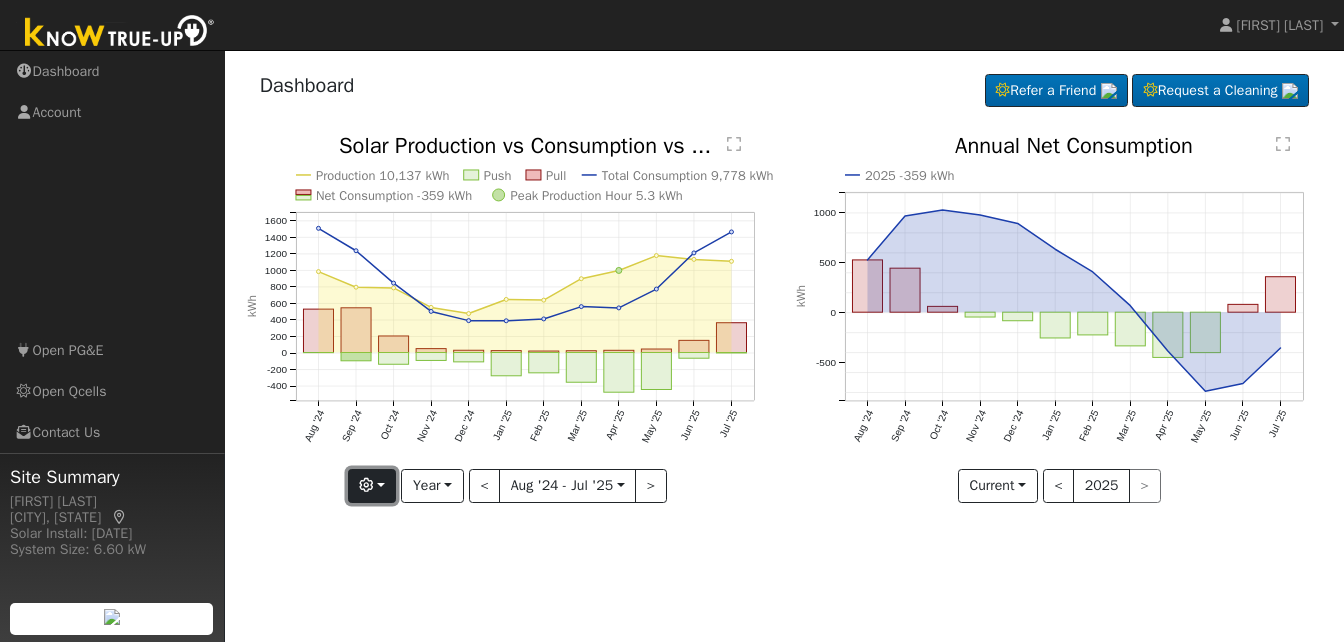 click at bounding box center [372, 486] 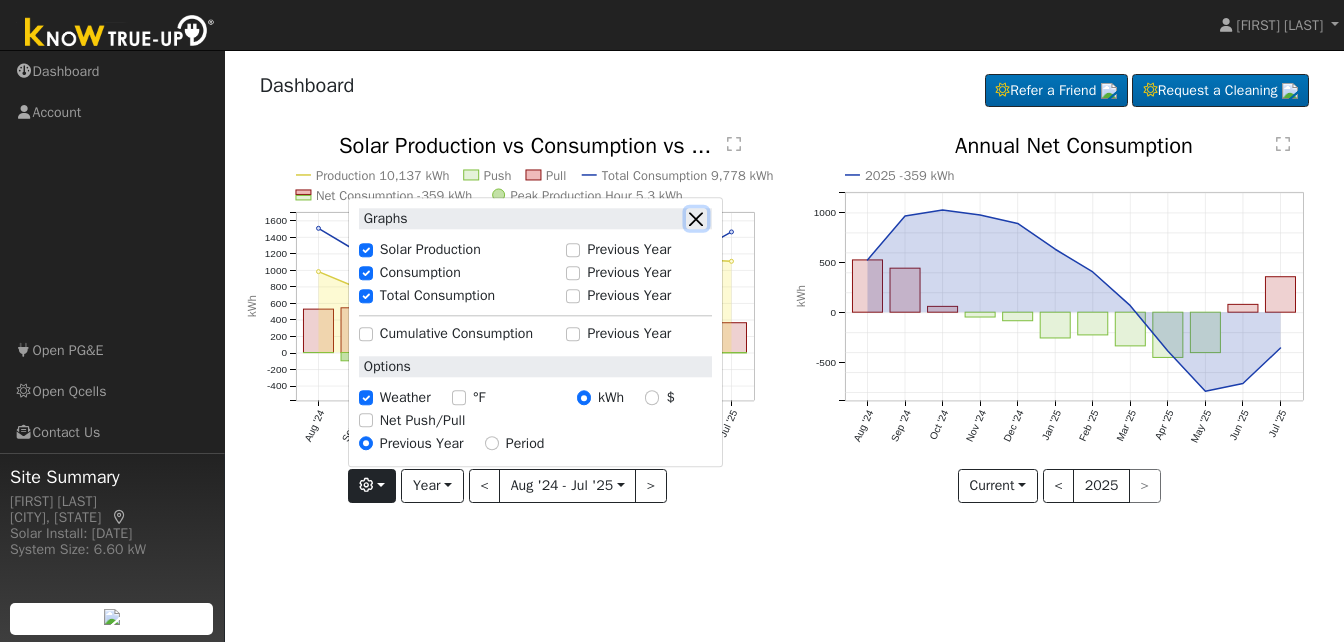 click at bounding box center (696, 219) 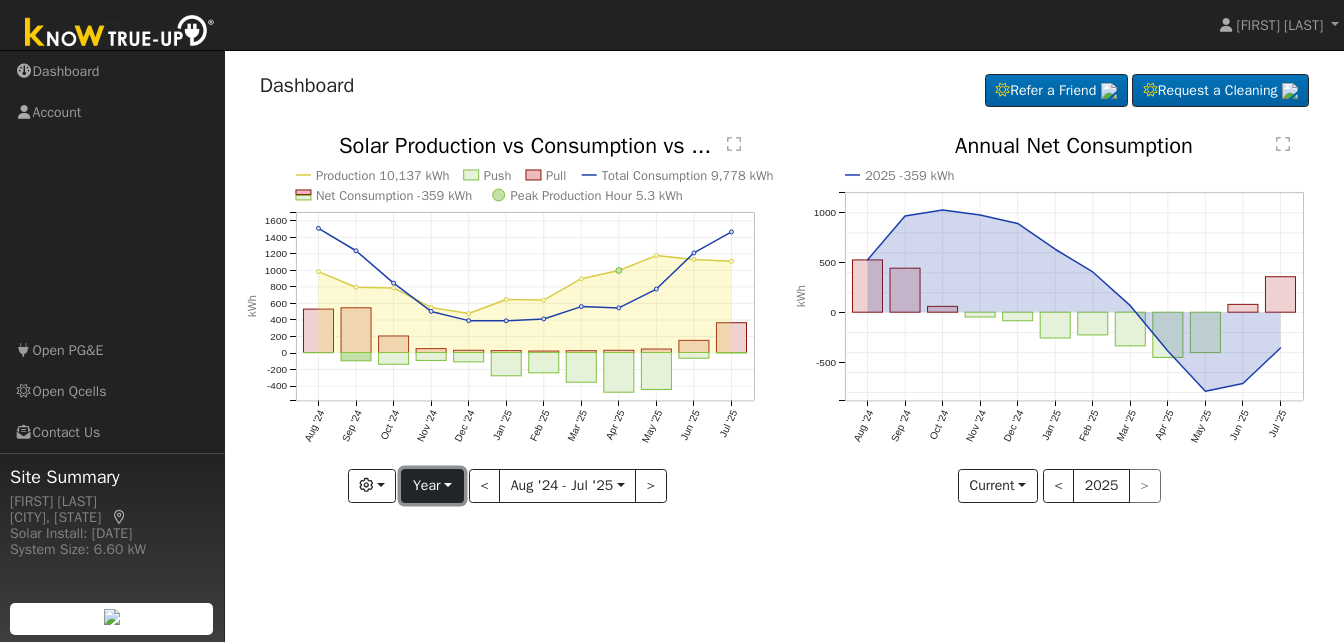 click on "Year" at bounding box center [432, 486] 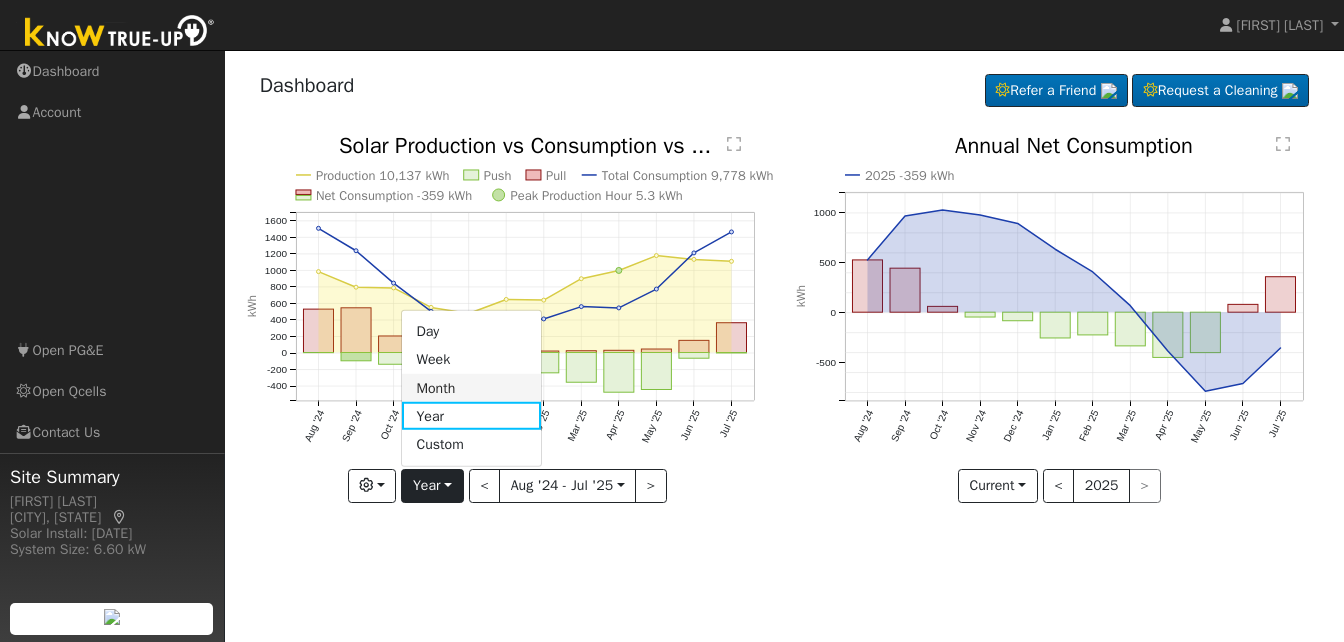 click on "Month" at bounding box center [471, 388] 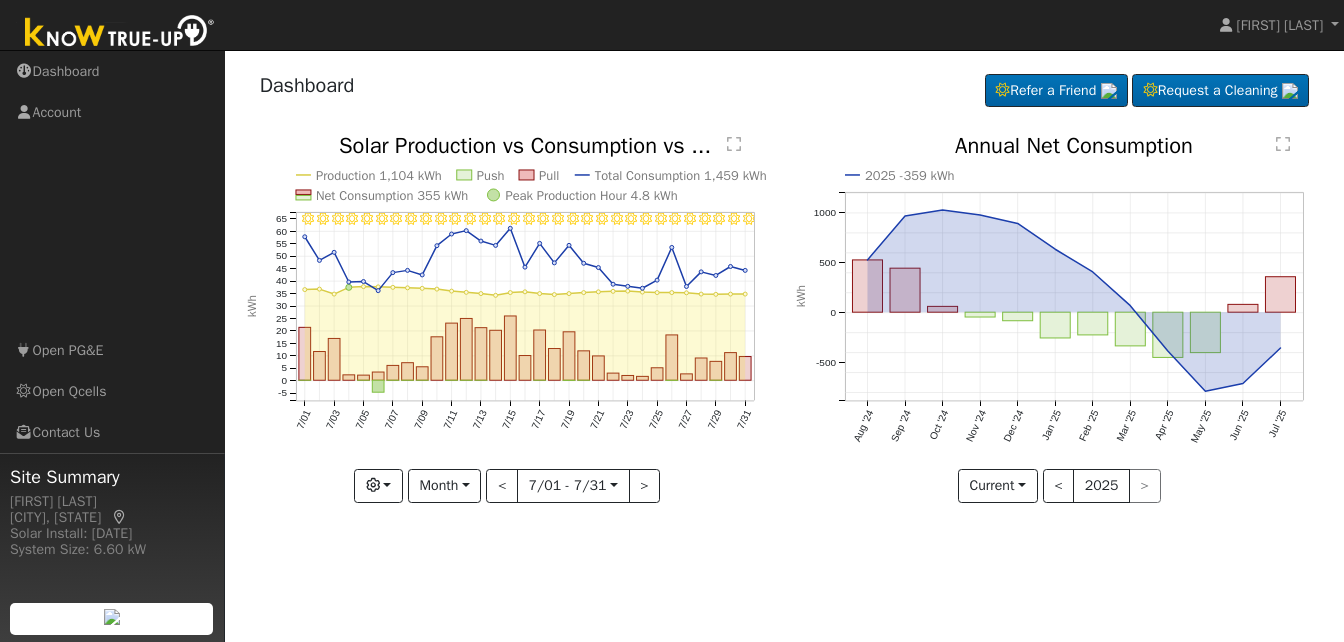 click on "User Profile First name Last name Email Email Notifications No Emails No Emails Weekly Emails Monthly Emails Cancel Save
Terms Of Service
Close
Dashboard
Refer a Friend" at bounding box center [784, 346] 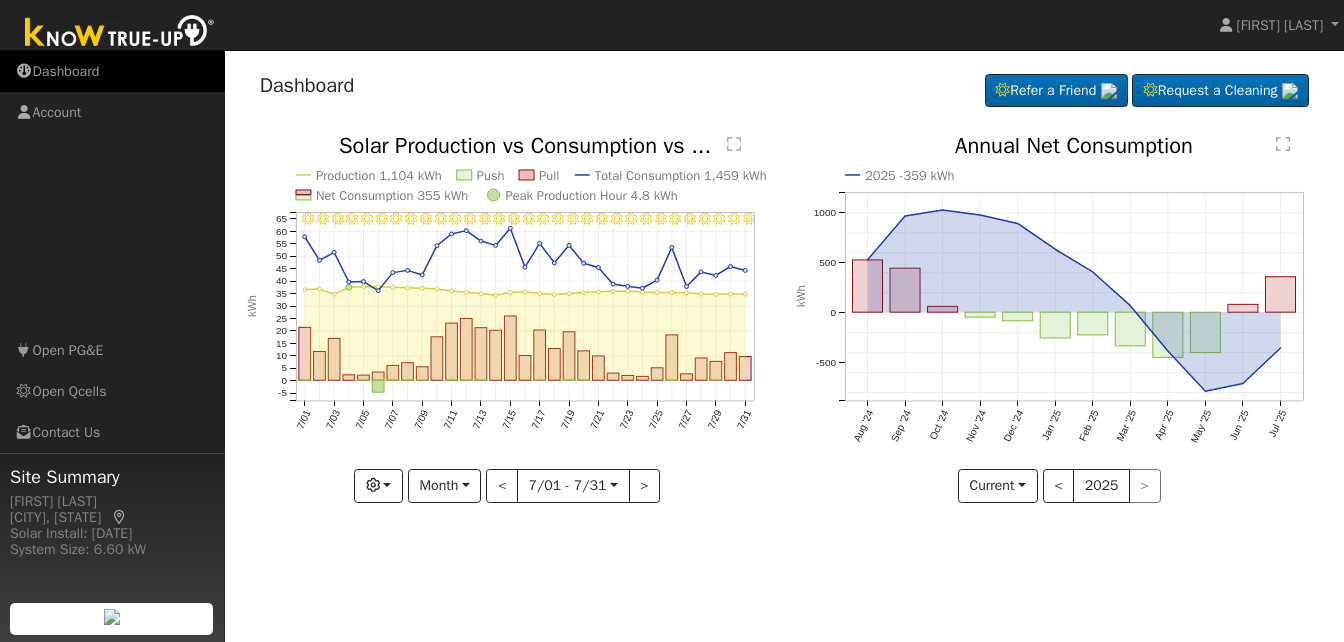 click on "Dashboard" at bounding box center (112, 71) 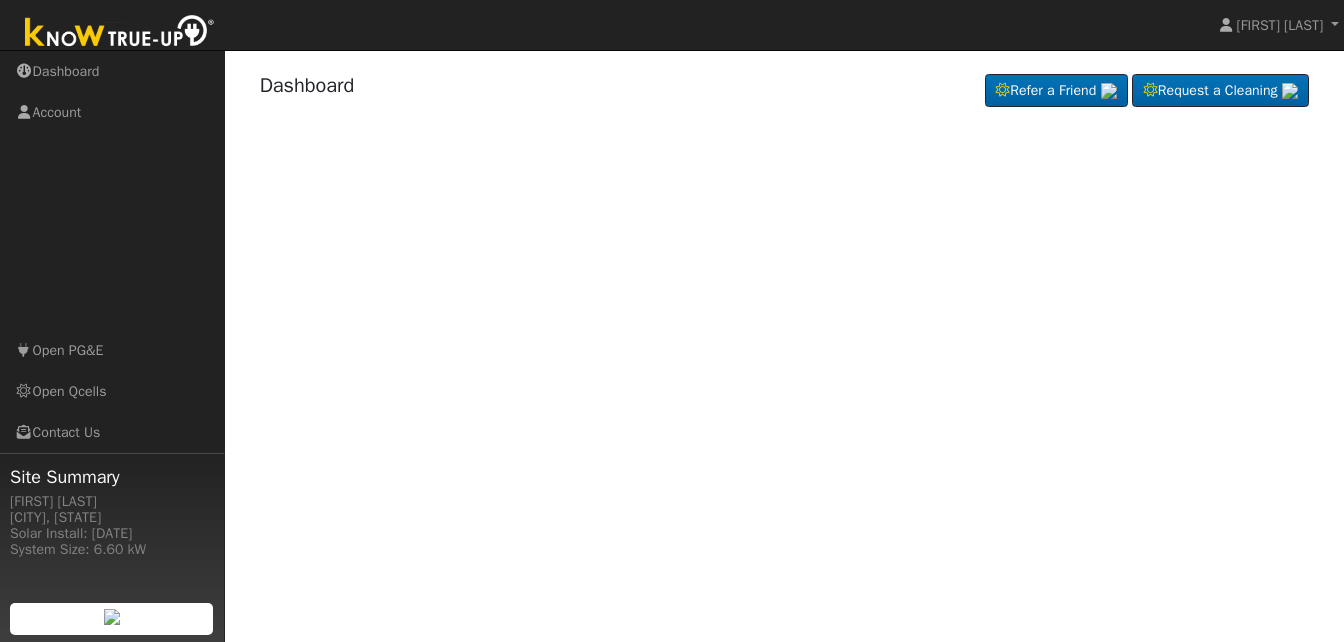 scroll, scrollTop: 0, scrollLeft: 0, axis: both 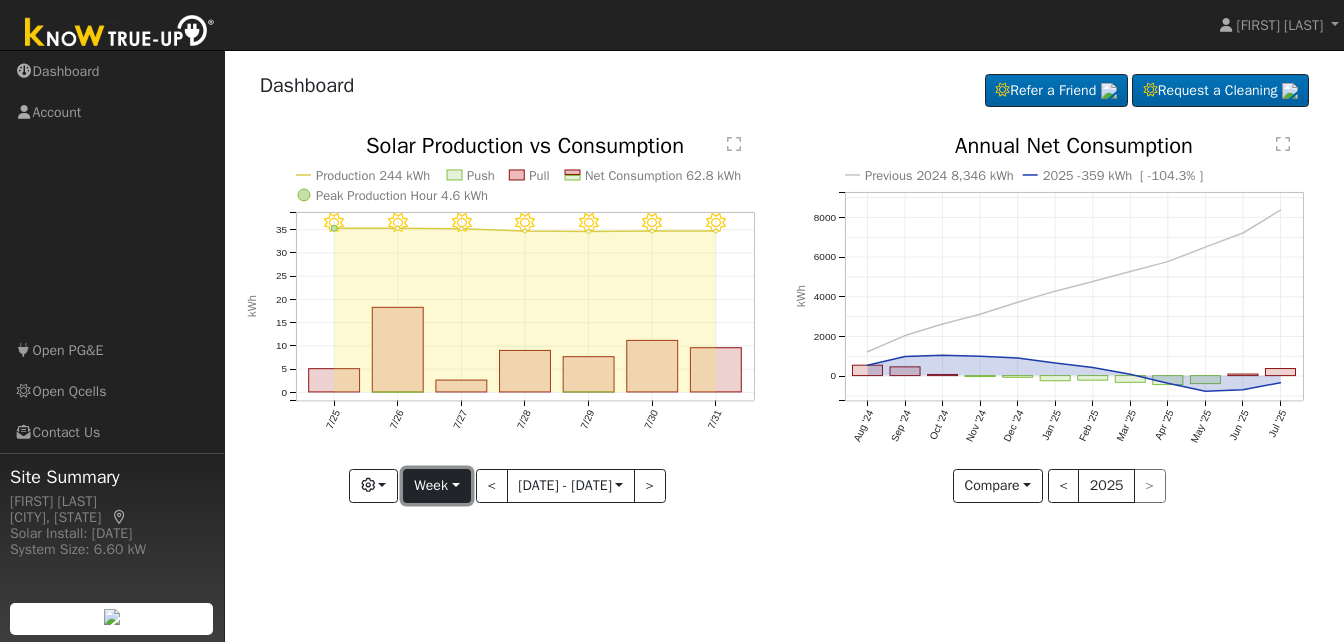 click on "Week" at bounding box center [437, 486] 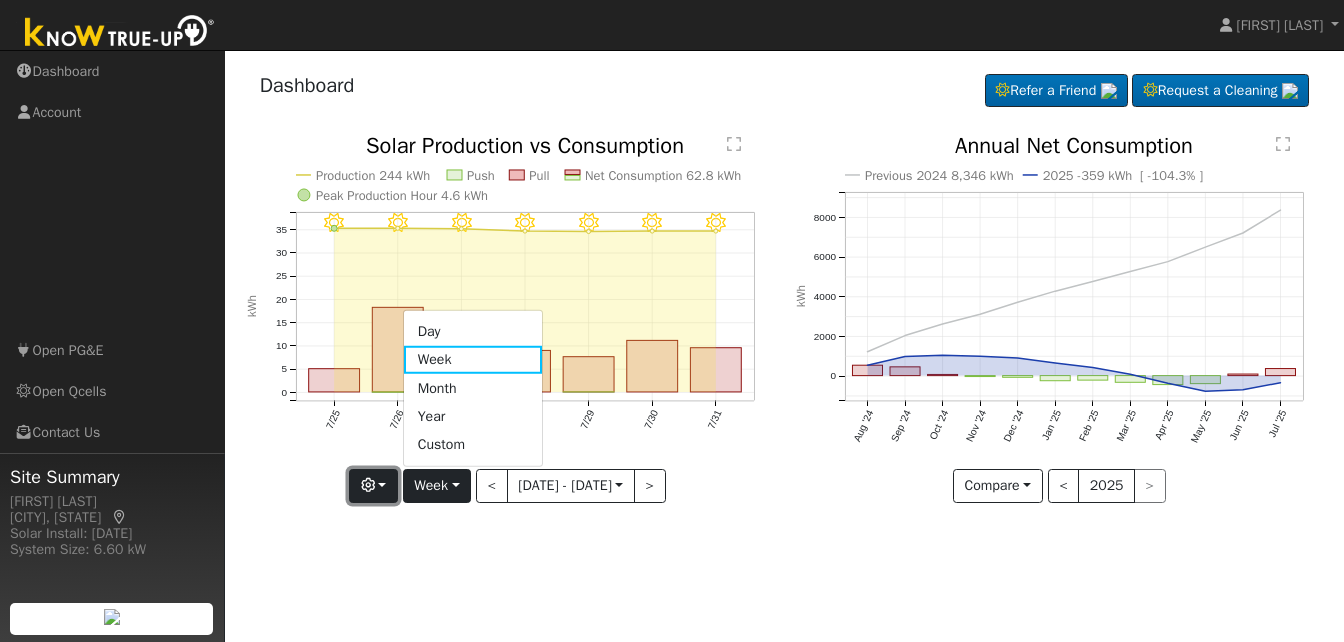 click at bounding box center [373, 486] 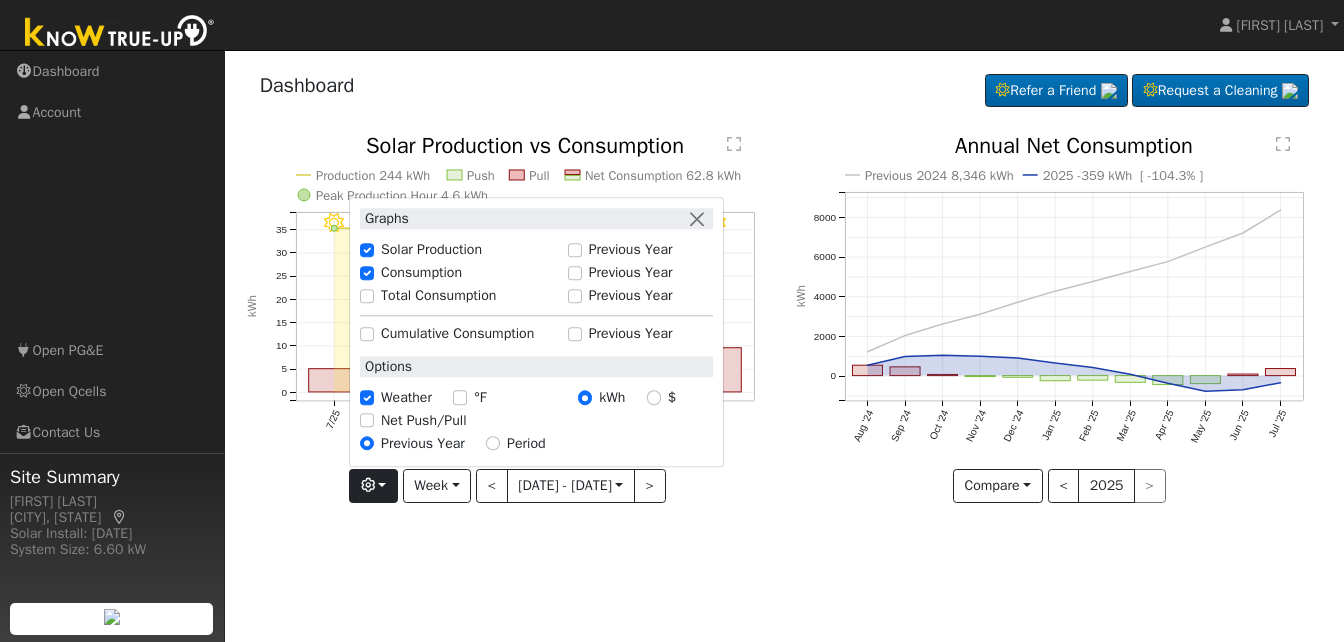 click on "Total Consumption" at bounding box center [438, 295] 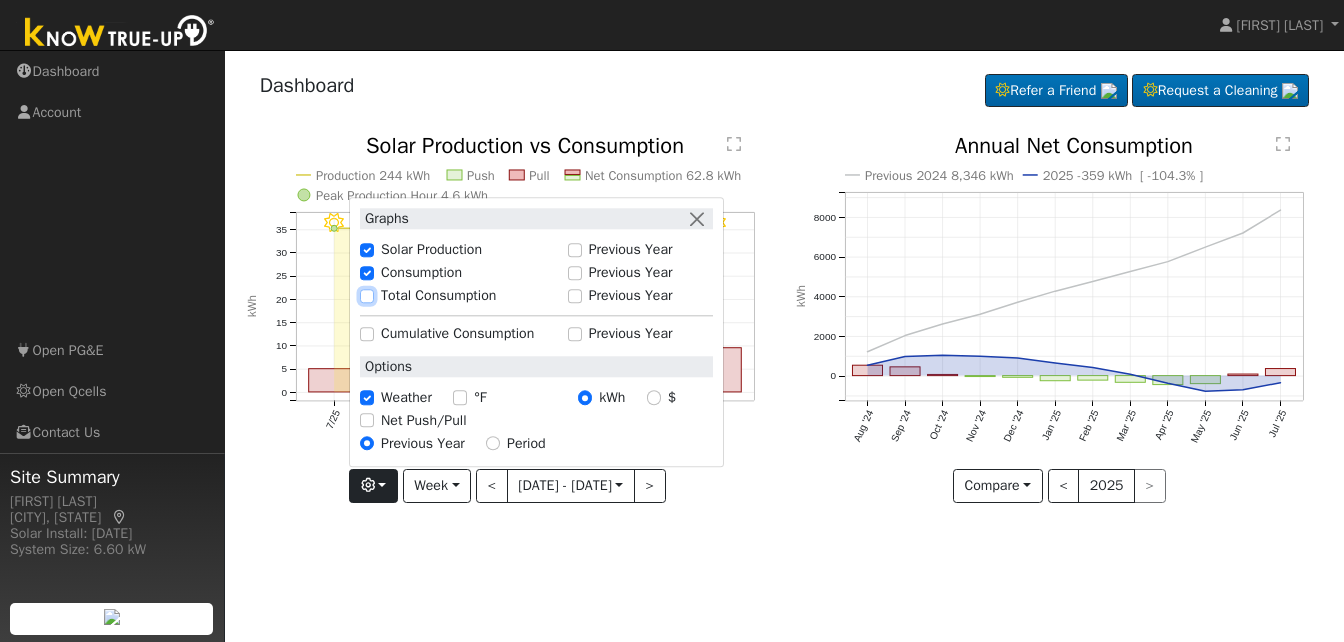 click on "Total Consumption" at bounding box center (367, 296) 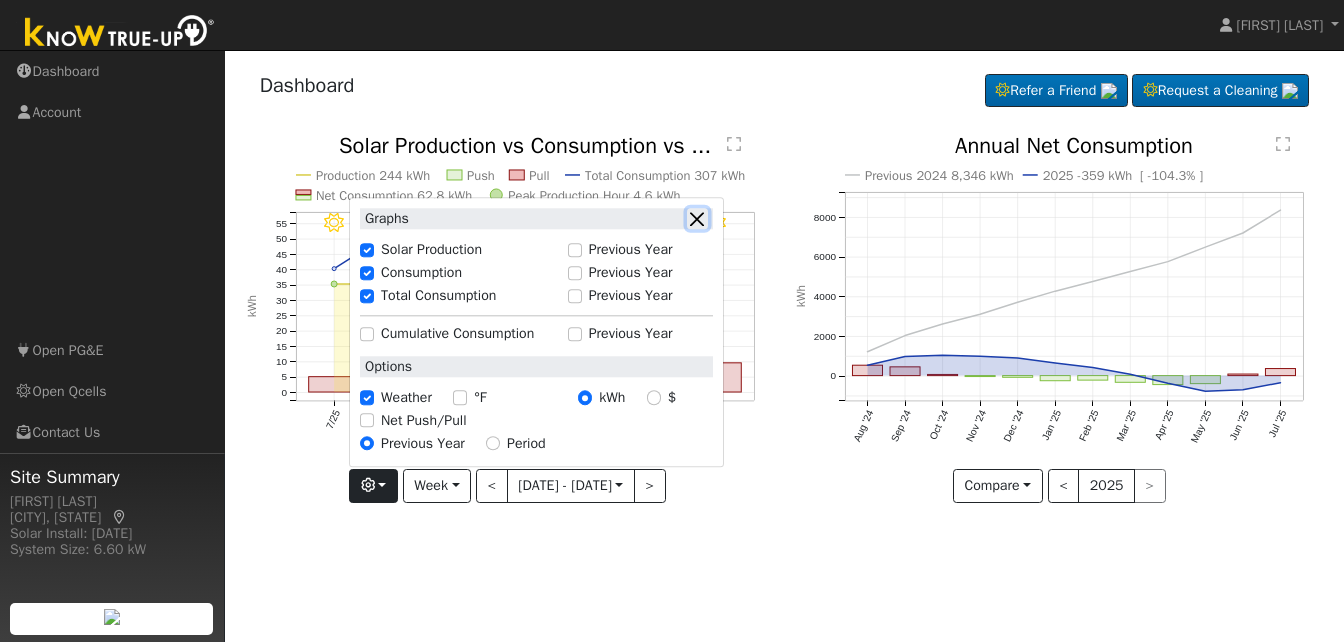 click at bounding box center (697, 219) 